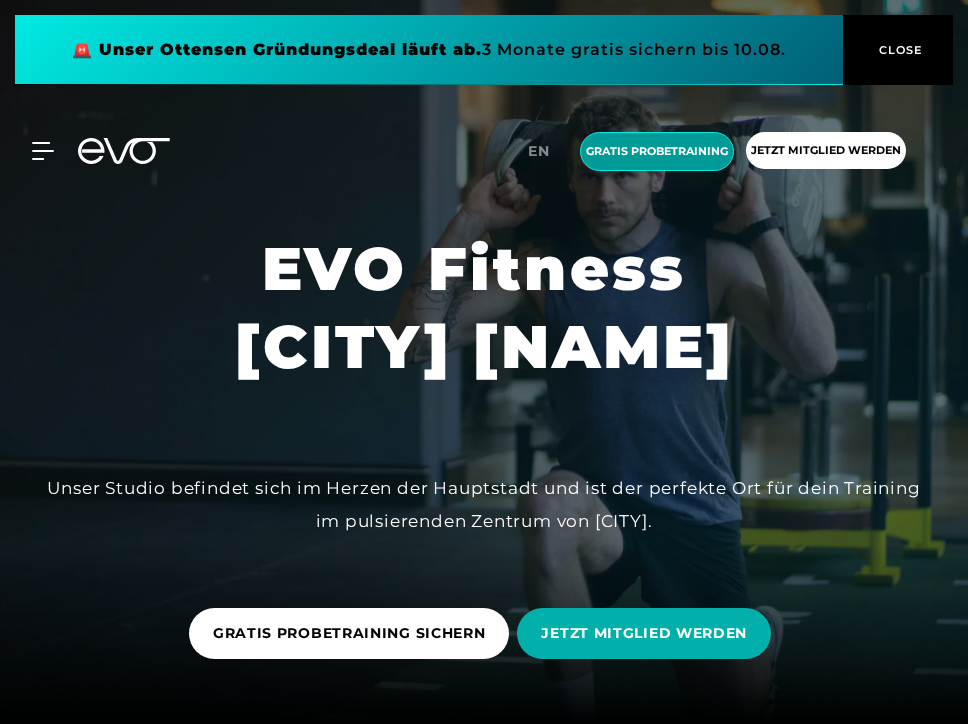 scroll, scrollTop: 0, scrollLeft: 0, axis: both 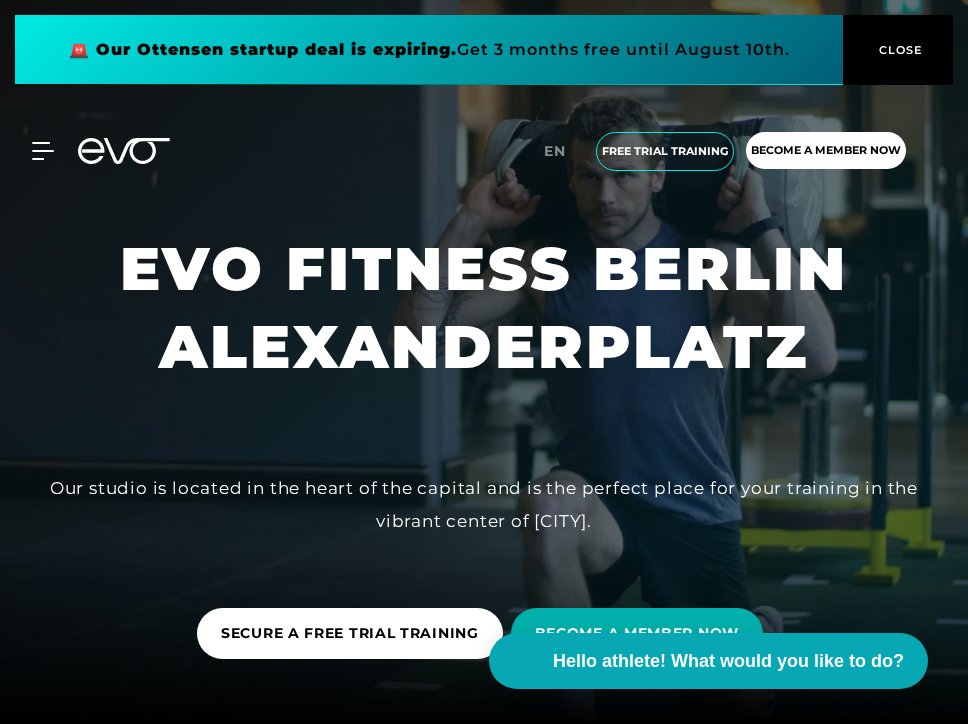 click on "en" at bounding box center [561, 151] 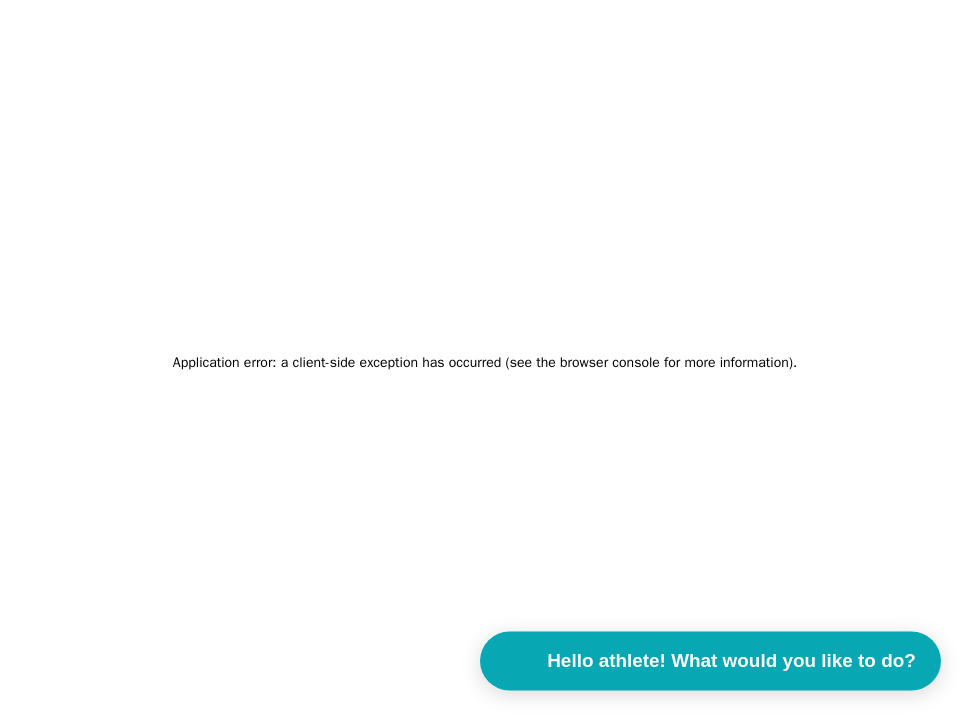 click on "Hello athlete! What would you like to do?" at bounding box center [731, 660] 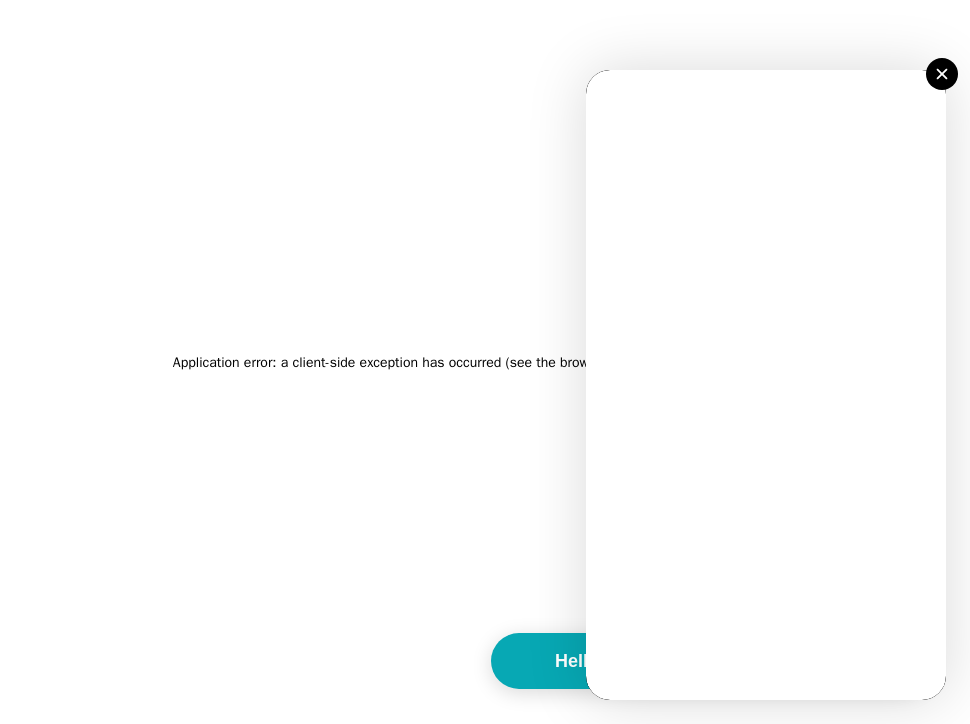 click at bounding box center [941, 73] 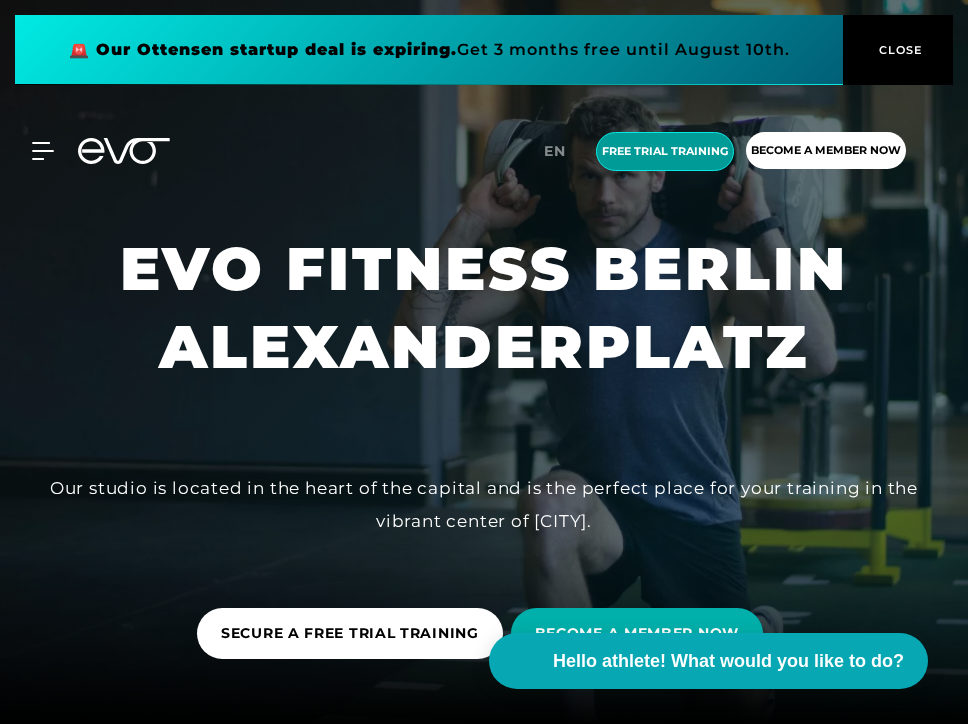 click on "Free trial training" at bounding box center (665, 151) 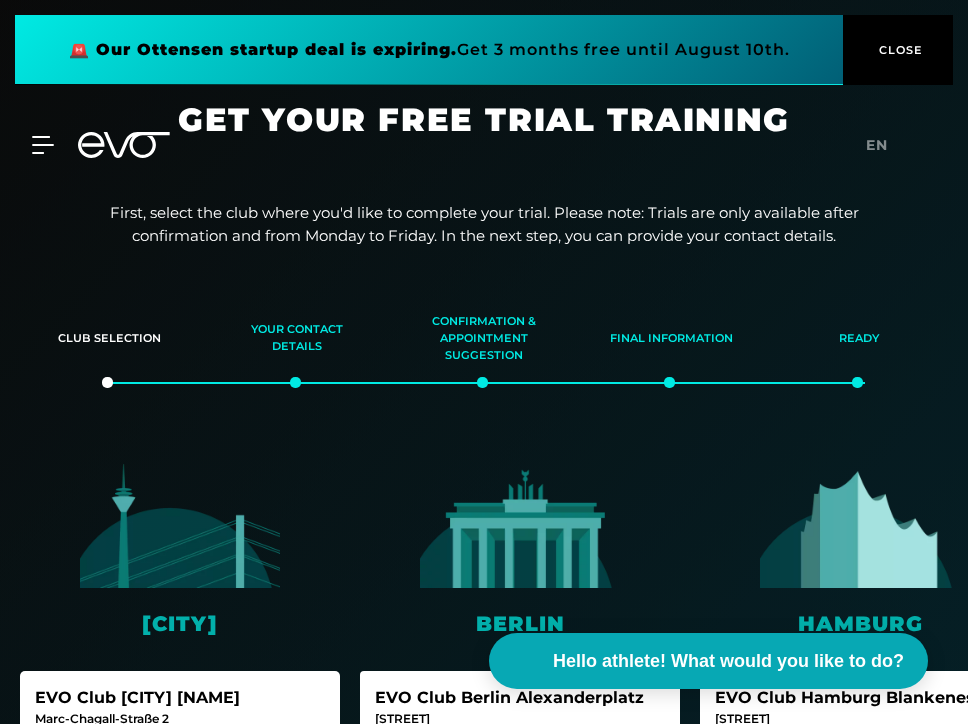 click on "CLOSE" at bounding box center [898, 50] 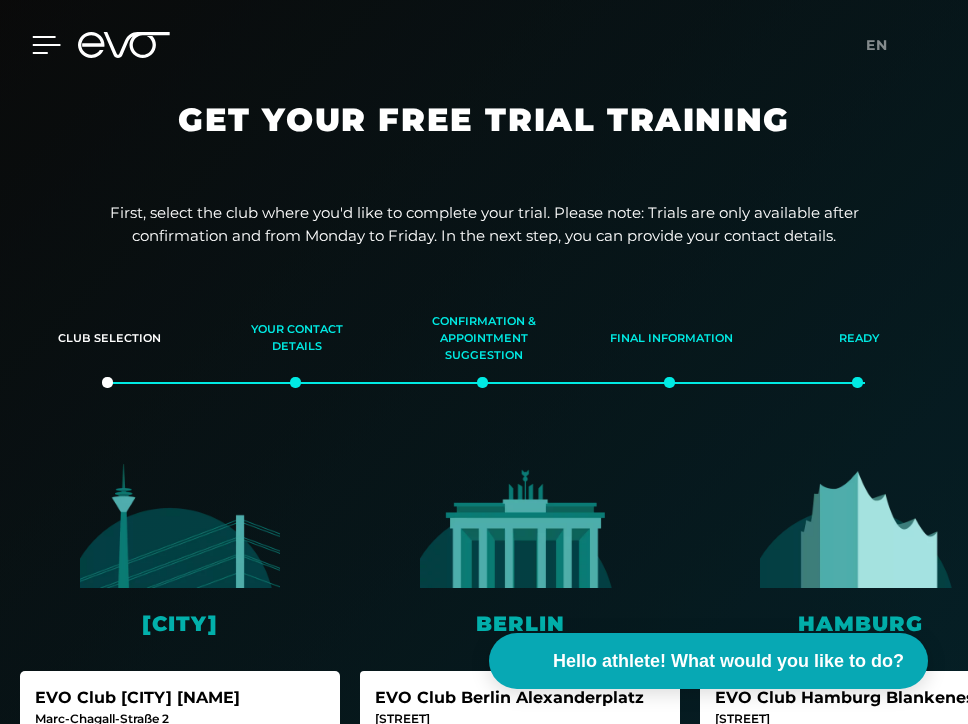 click at bounding box center [31, 45] 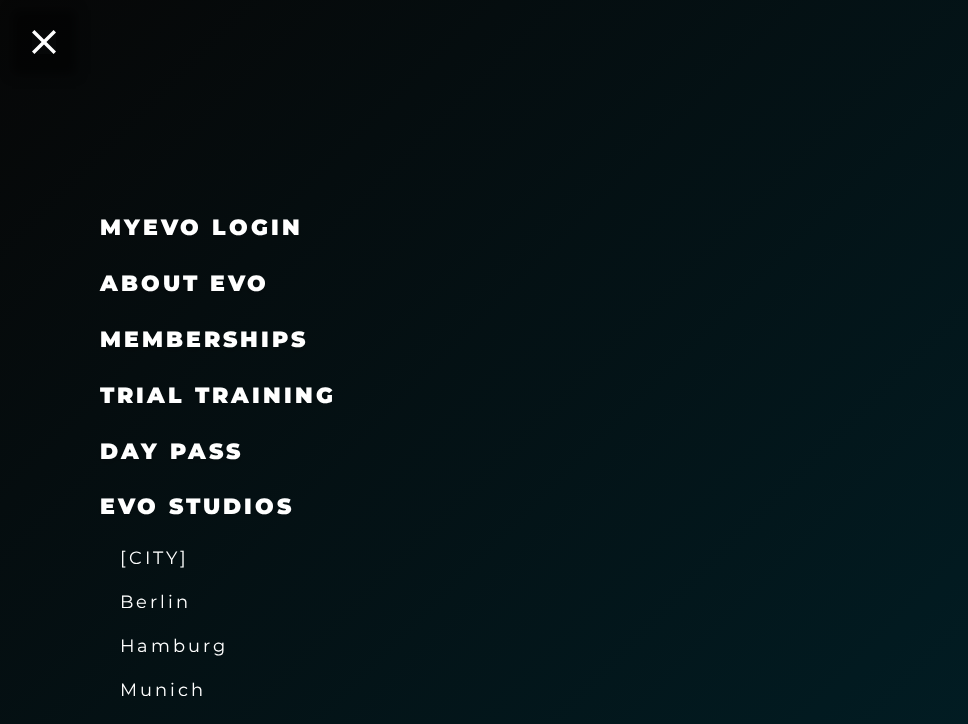 click on "Trial training" at bounding box center (218, 395) 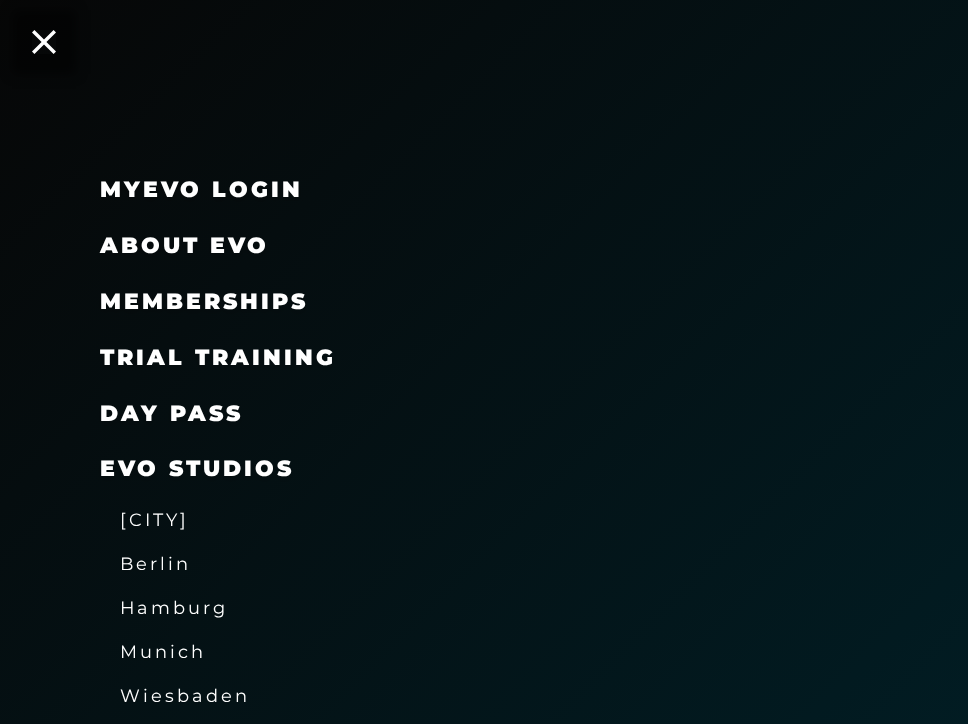 scroll, scrollTop: 39, scrollLeft: 0, axis: vertical 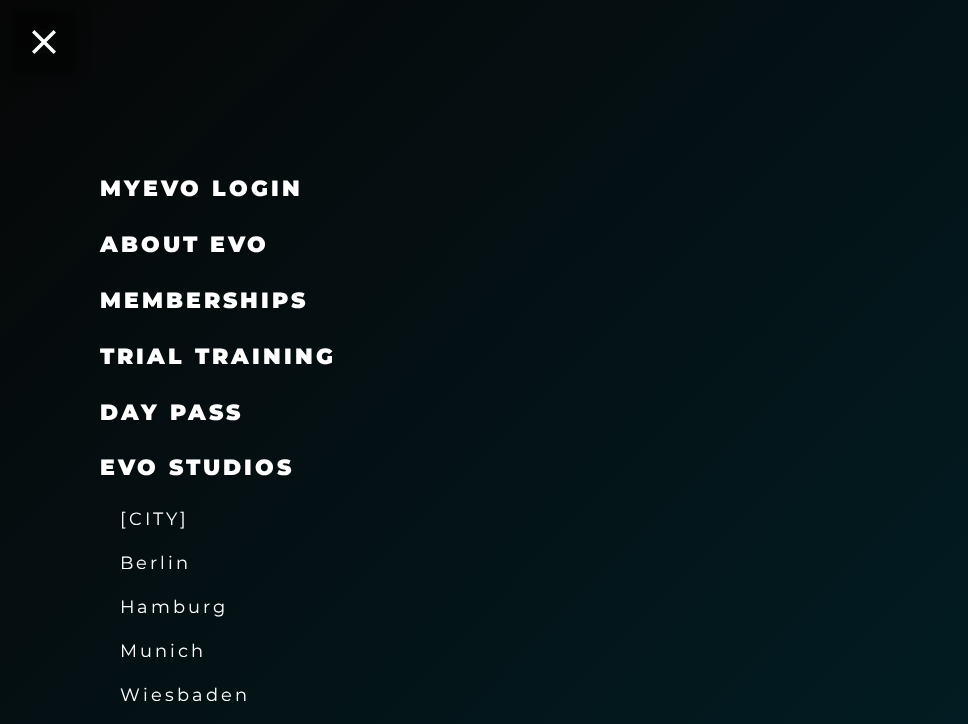 click on "Trial training" at bounding box center [218, 356] 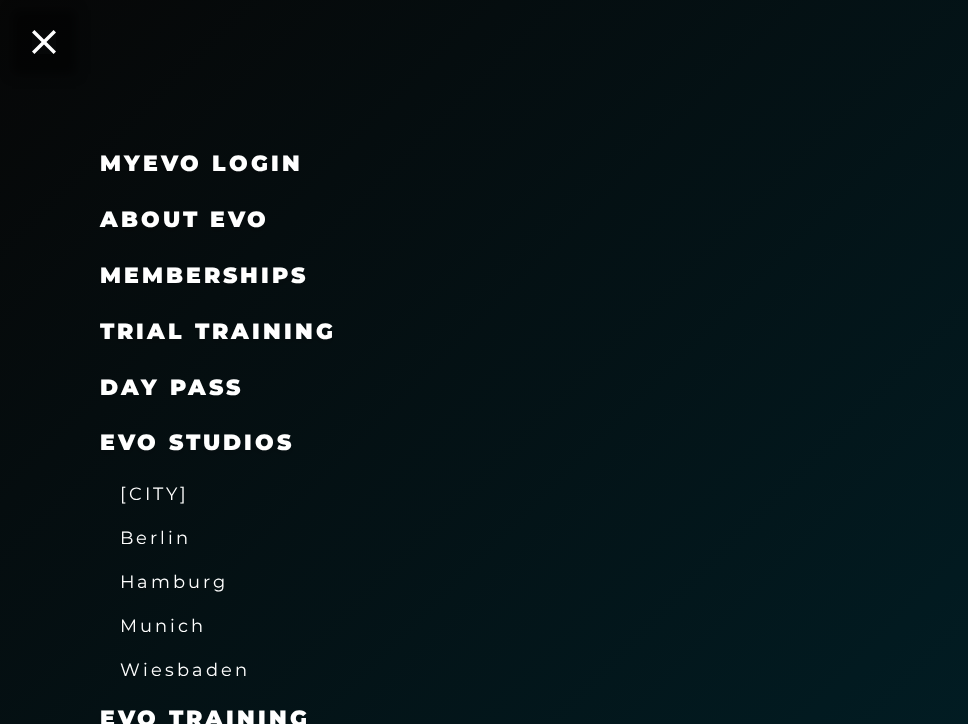 scroll, scrollTop: 51, scrollLeft: 0, axis: vertical 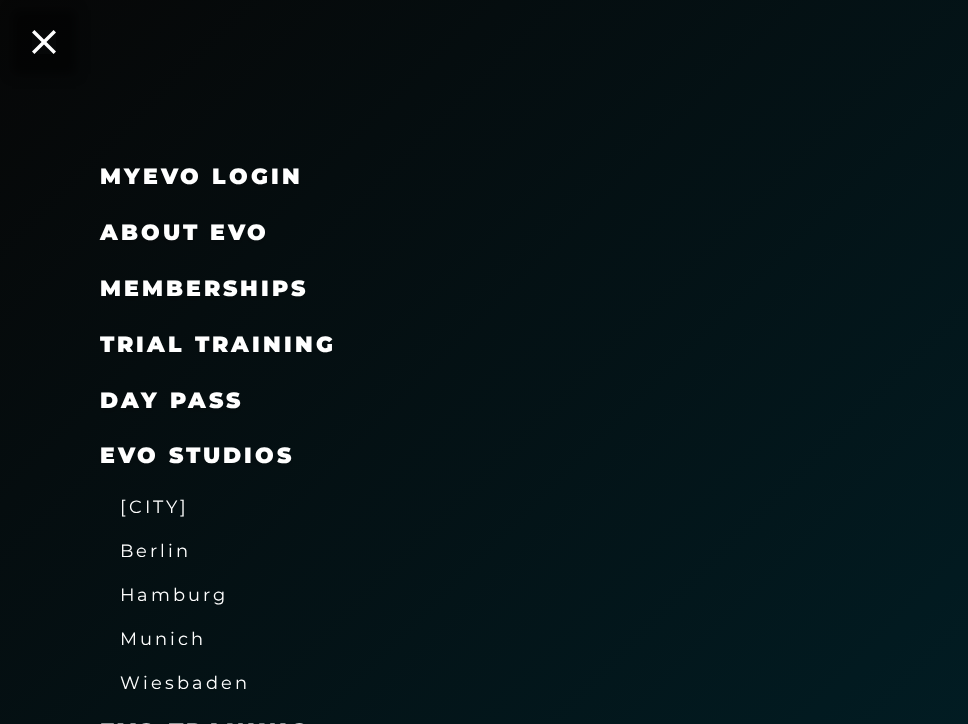 click on "Trial training" at bounding box center (218, 344) 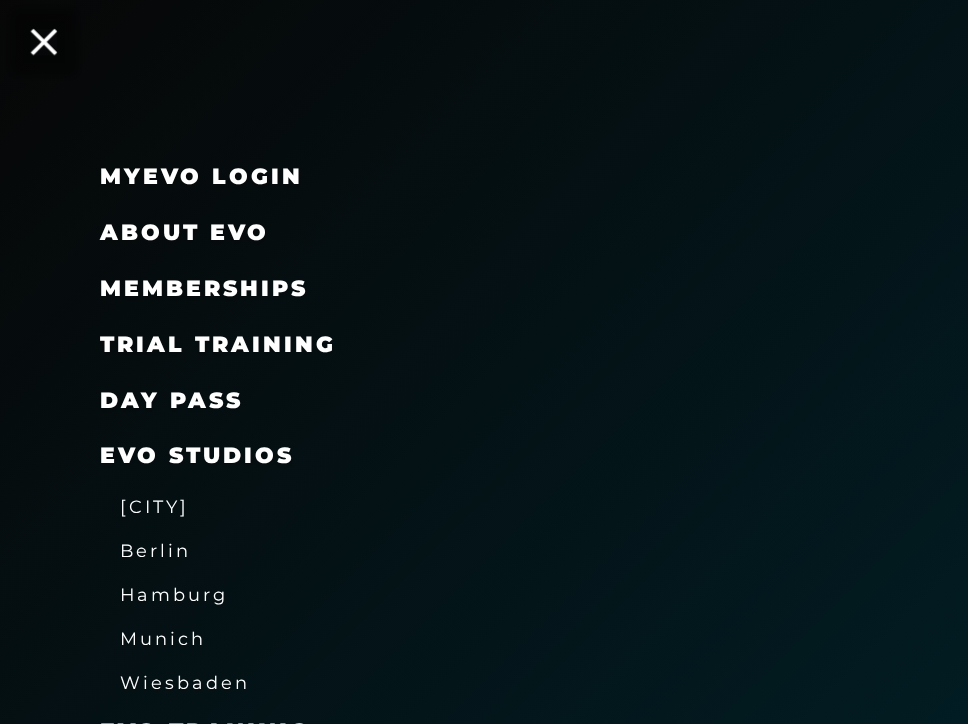 click 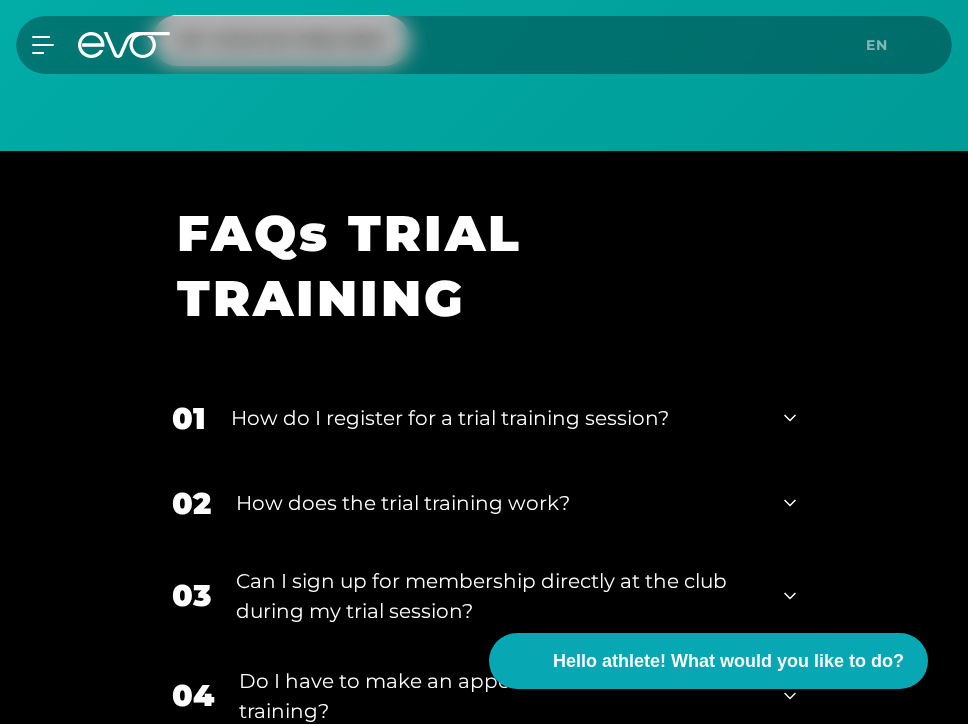 scroll, scrollTop: 2493, scrollLeft: 0, axis: vertical 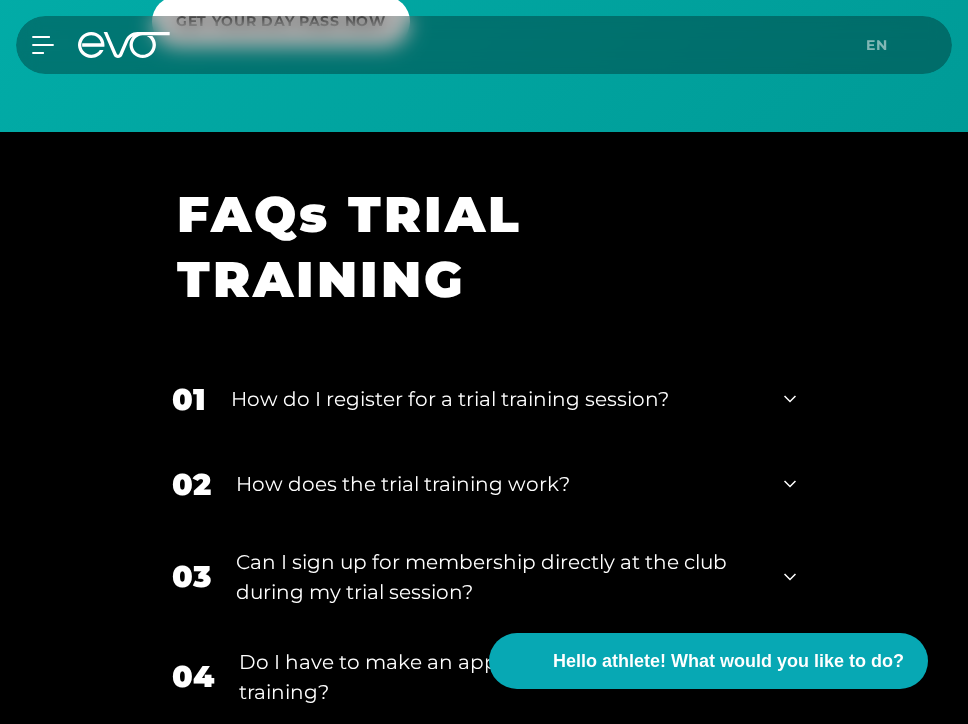 click on "How do I register for a trial training session?" at bounding box center (450, 399) 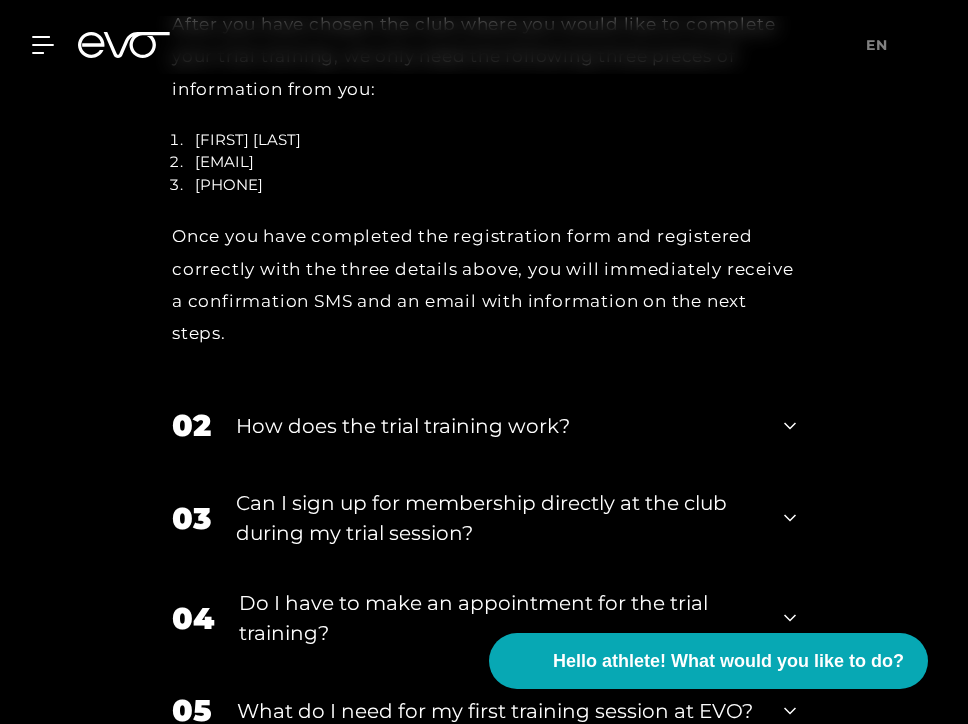 scroll, scrollTop: 2963, scrollLeft: 0, axis: vertical 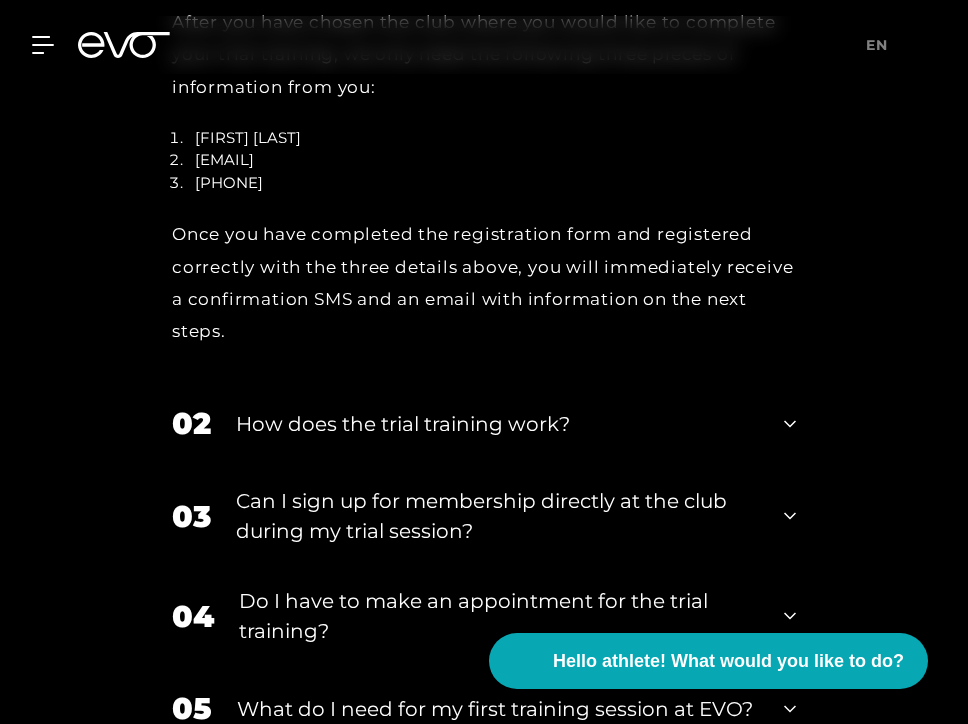 click on "How does the trial training work?" at bounding box center (497, 424) 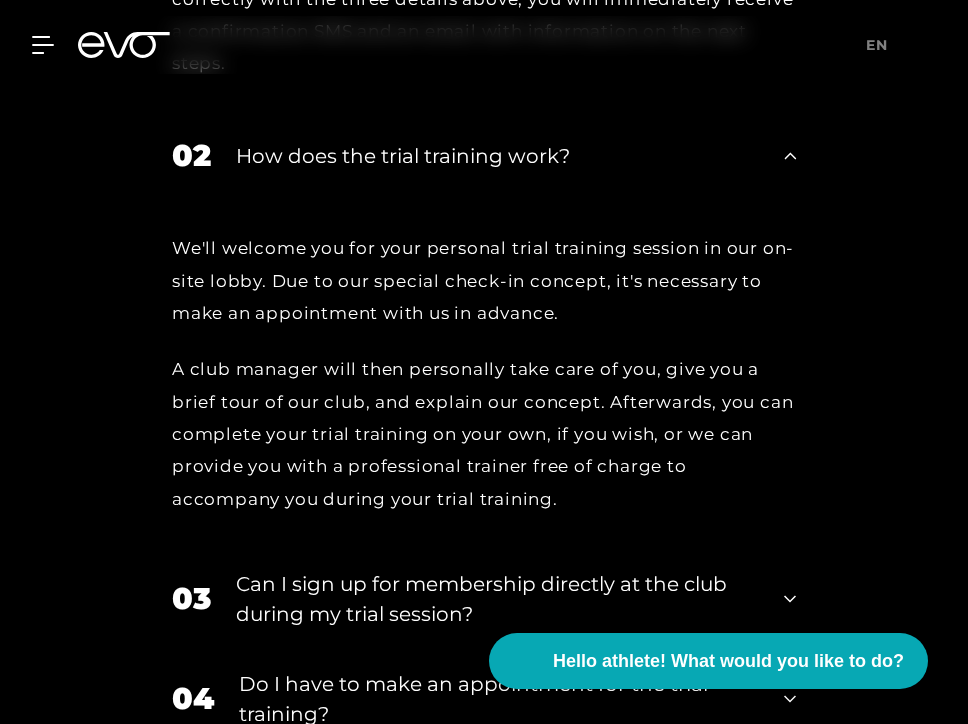 scroll, scrollTop: 3235, scrollLeft: 0, axis: vertical 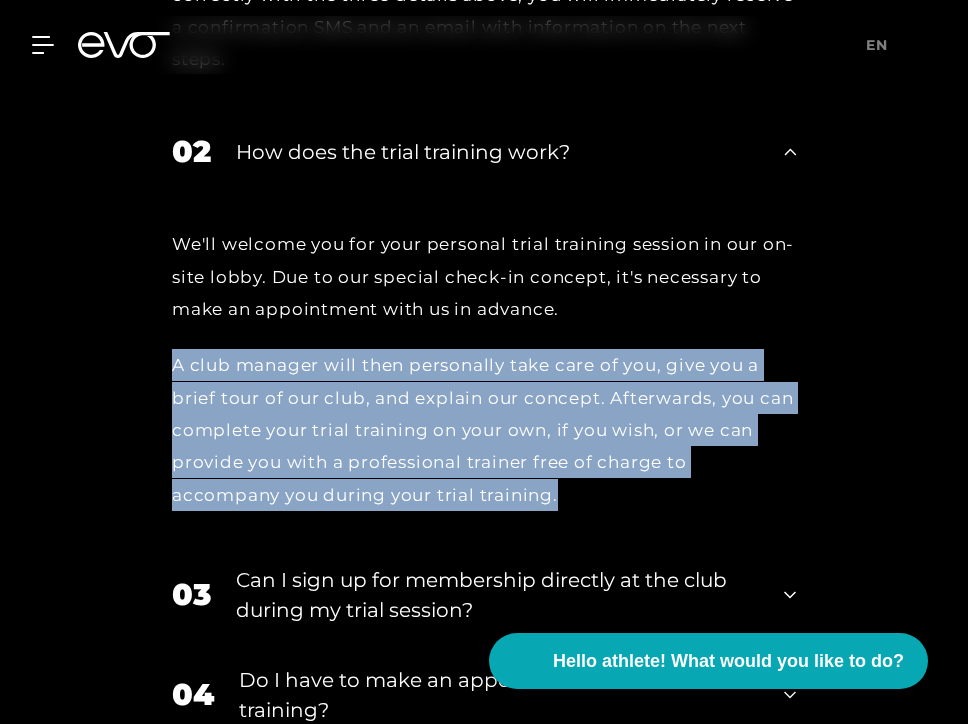 drag, startPoint x: 171, startPoint y: 367, endPoint x: 559, endPoint y: 520, distance: 417.07672 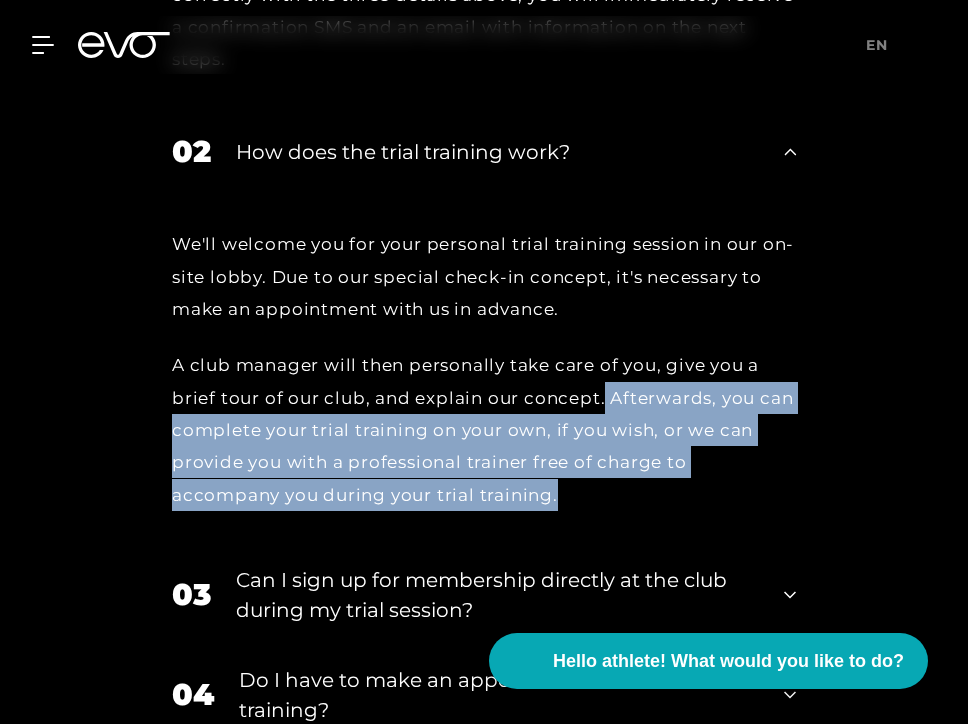 drag, startPoint x: 571, startPoint y: 504, endPoint x: 604, endPoint y: 398, distance: 111.01801 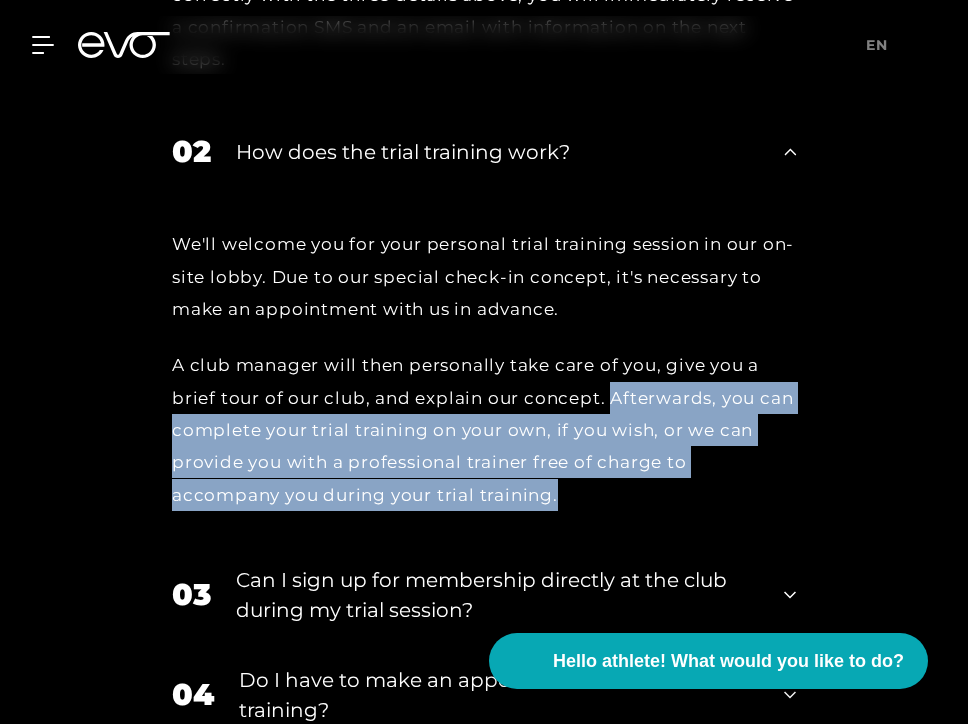 drag, startPoint x: 591, startPoint y: 494, endPoint x: 611, endPoint y: 414, distance: 82.46211 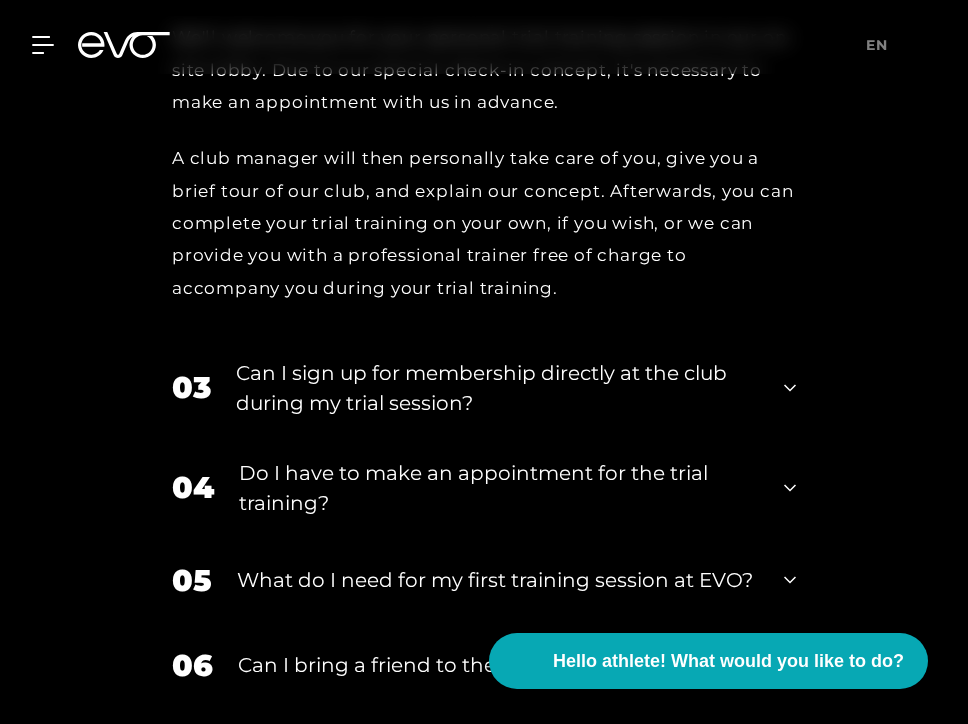 scroll, scrollTop: 3443, scrollLeft: 0, axis: vertical 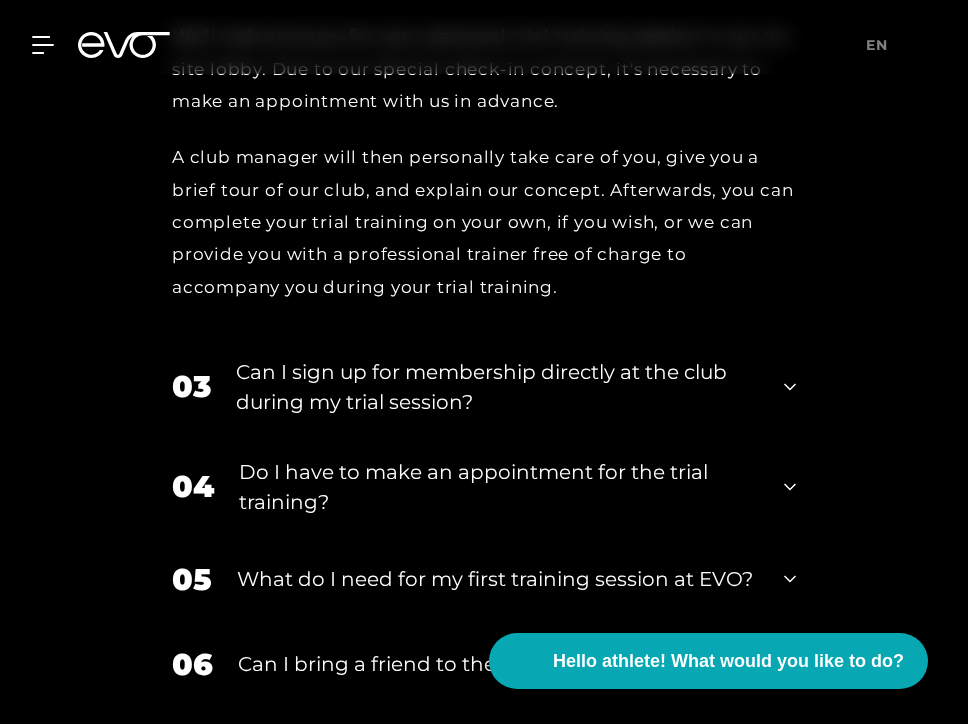 click on "Do I have to make an appointment for the trial training?" at bounding box center [473, 487] 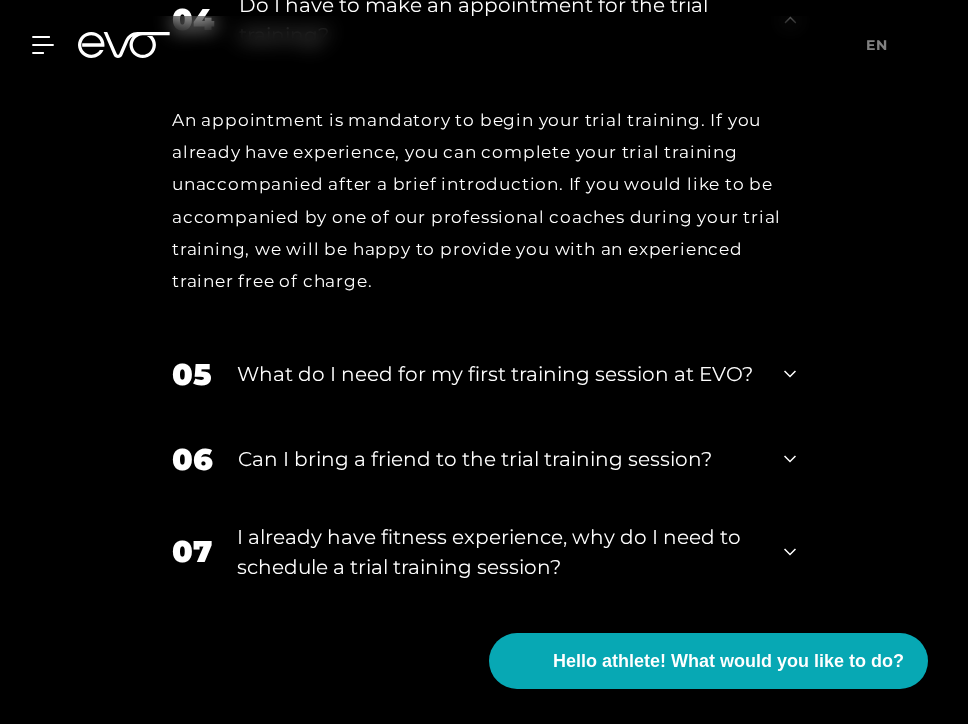 scroll, scrollTop: 3911, scrollLeft: 0, axis: vertical 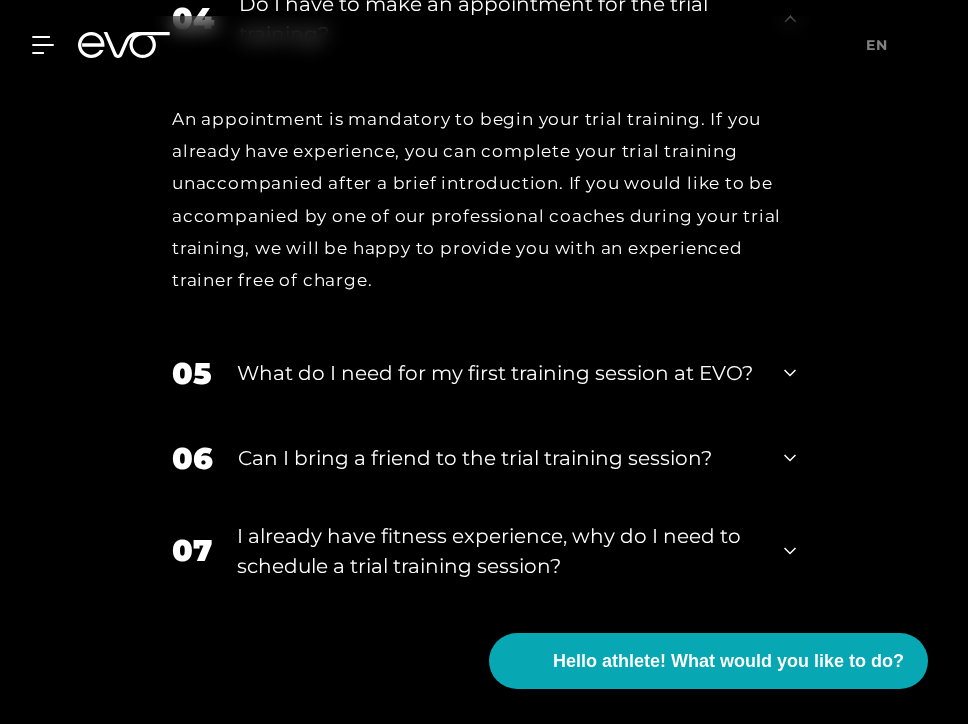 click on "I already have fitness experience, why do I need to schedule a trial training session?" at bounding box center [498, 551] 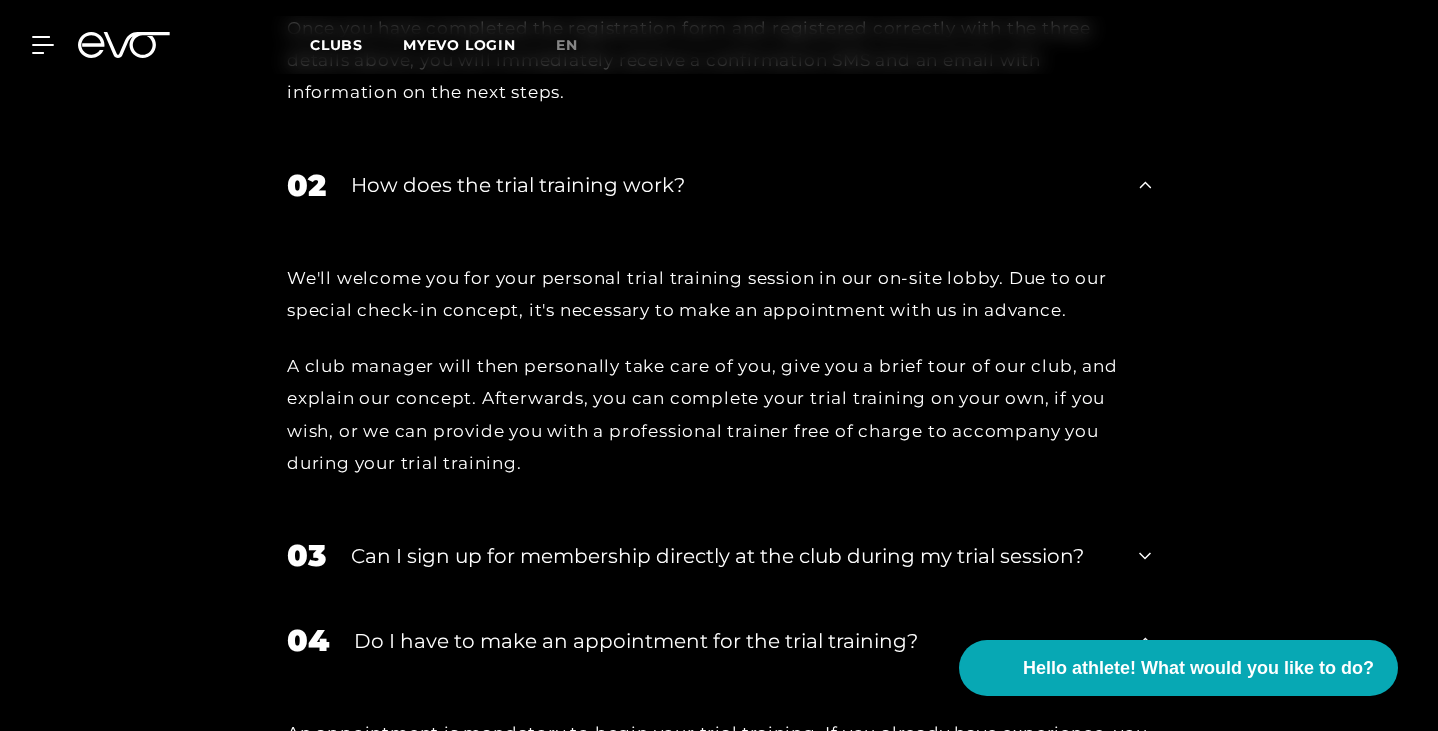 scroll, scrollTop: 3052, scrollLeft: 0, axis: vertical 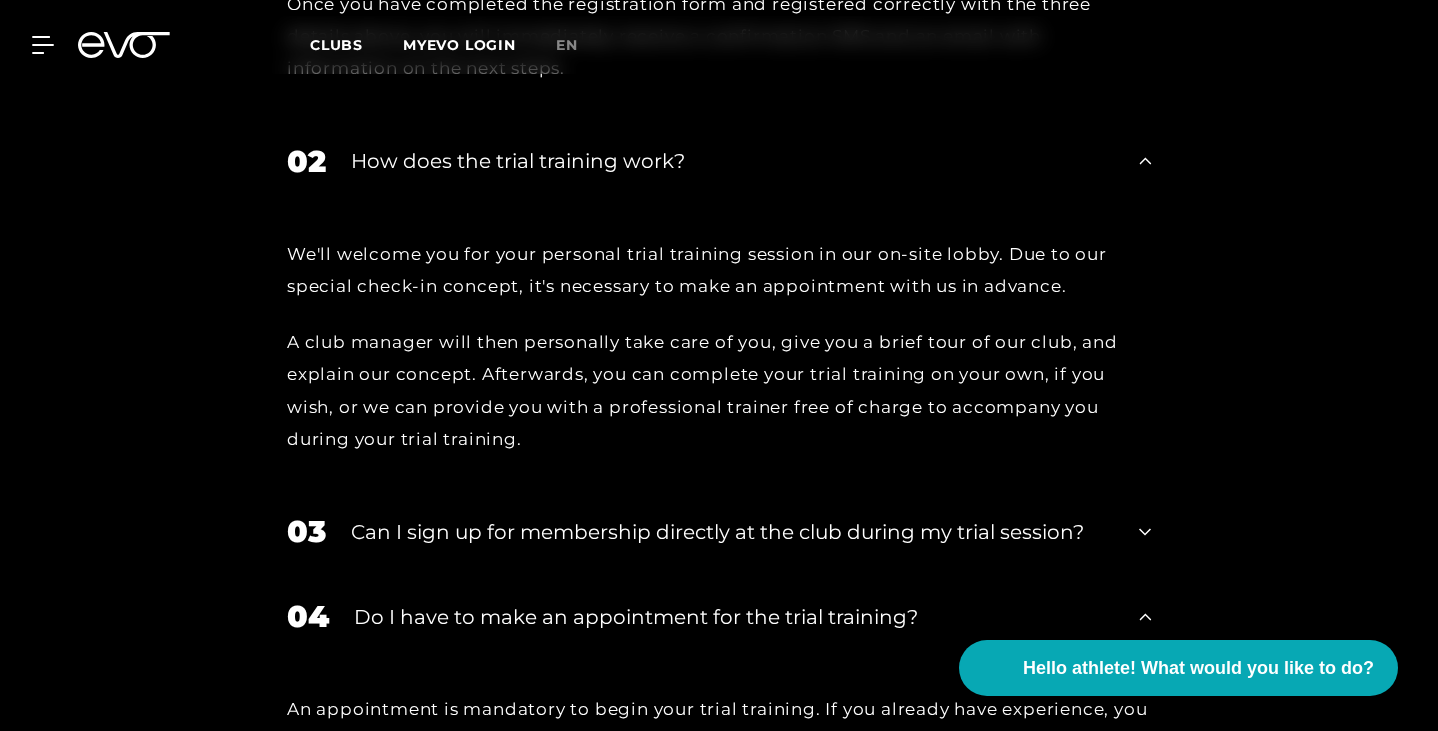 click on "FAQs TRIAL TRAINING 01 How do I register for a trial training session? After you have chosen the club where you would like to complete your trial training, we only need the following three pieces of information from you: First and Last Name E-mail address mobile number Once you have completed the registration form and registered correctly with the three details above, you will immediately receive a confirmation SMS and an email with information on the next steps. 02 How does the trial training work? We'll welcome you for your personal trial training session in our on-site lobby. Due to our special check-in concept, it's necessary to make an appointment with us in advance. A club manager will then personally take care of you, give you a brief tour of our club, and explain our concept. Afterwards, you can complete your trial training on your own, if you wish, or we can provide you with a professional trainer free of charge to accompany you during your trial training. 03 04 05 06 07" at bounding box center (719, 505) 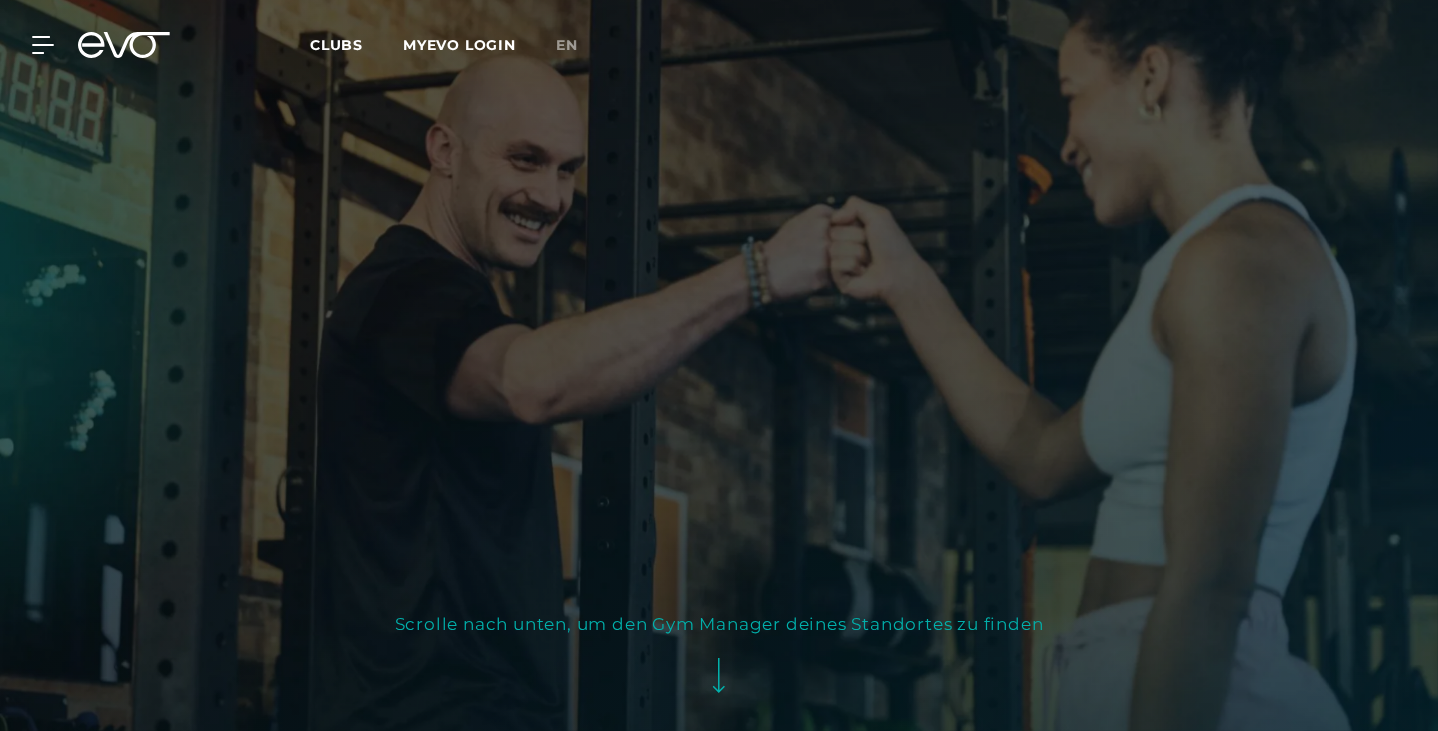 scroll, scrollTop: 0, scrollLeft: 0, axis: both 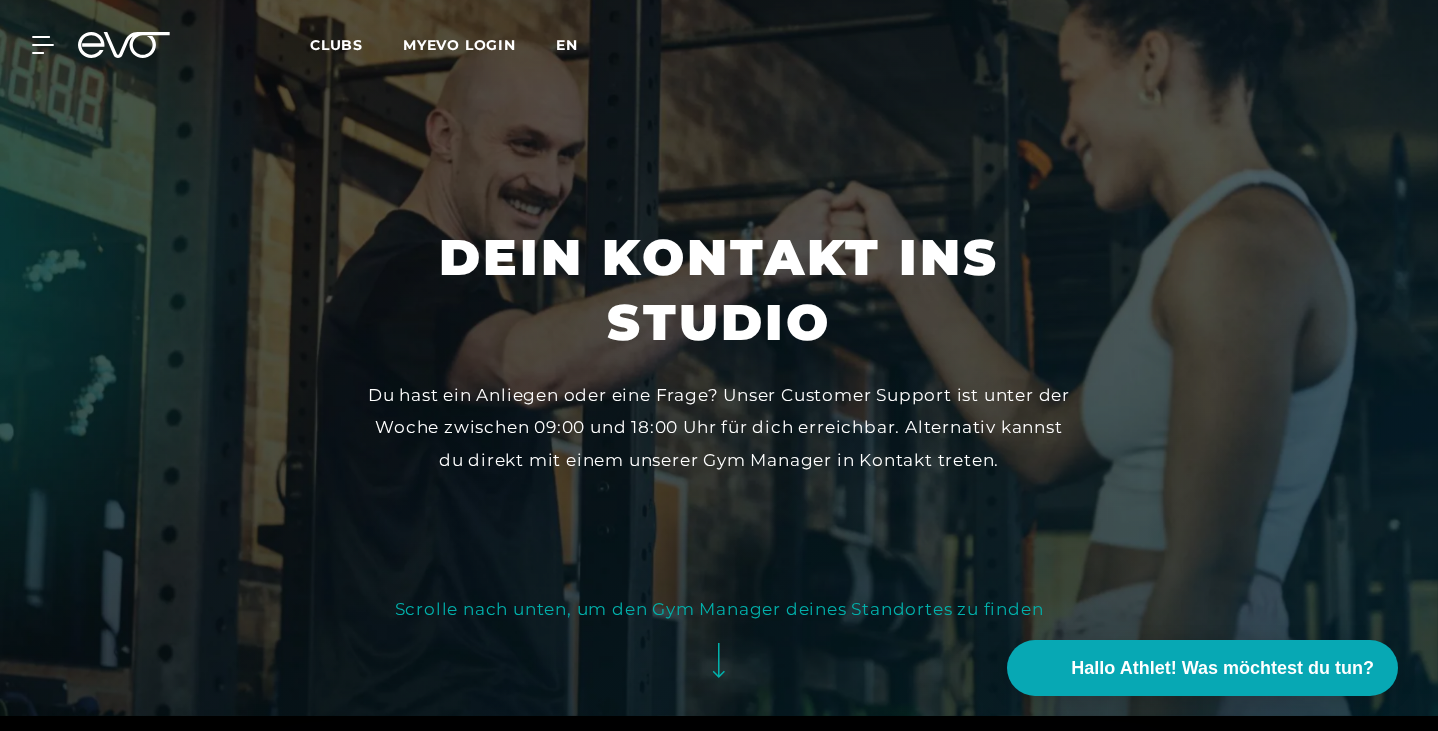 click on "en" at bounding box center (567, 45) 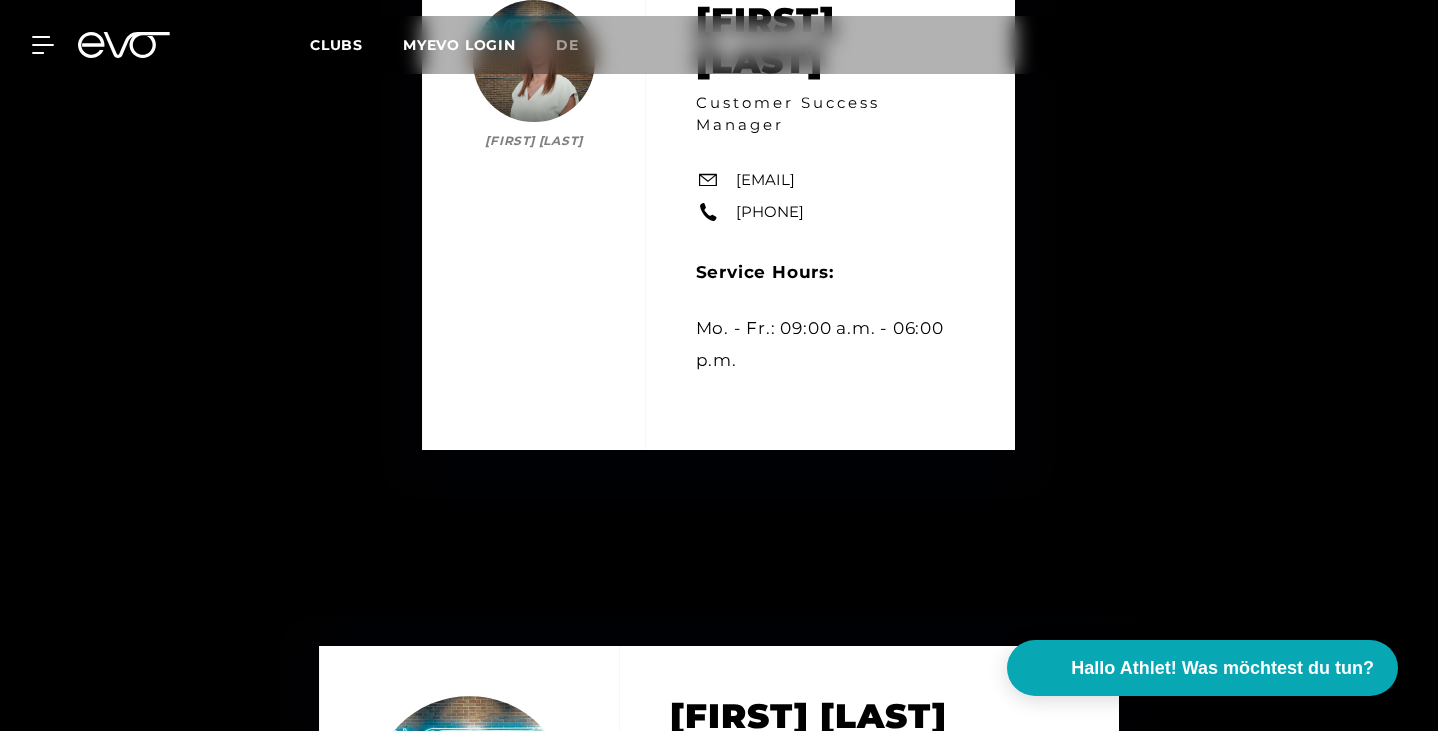 scroll, scrollTop: 889, scrollLeft: 0, axis: vertical 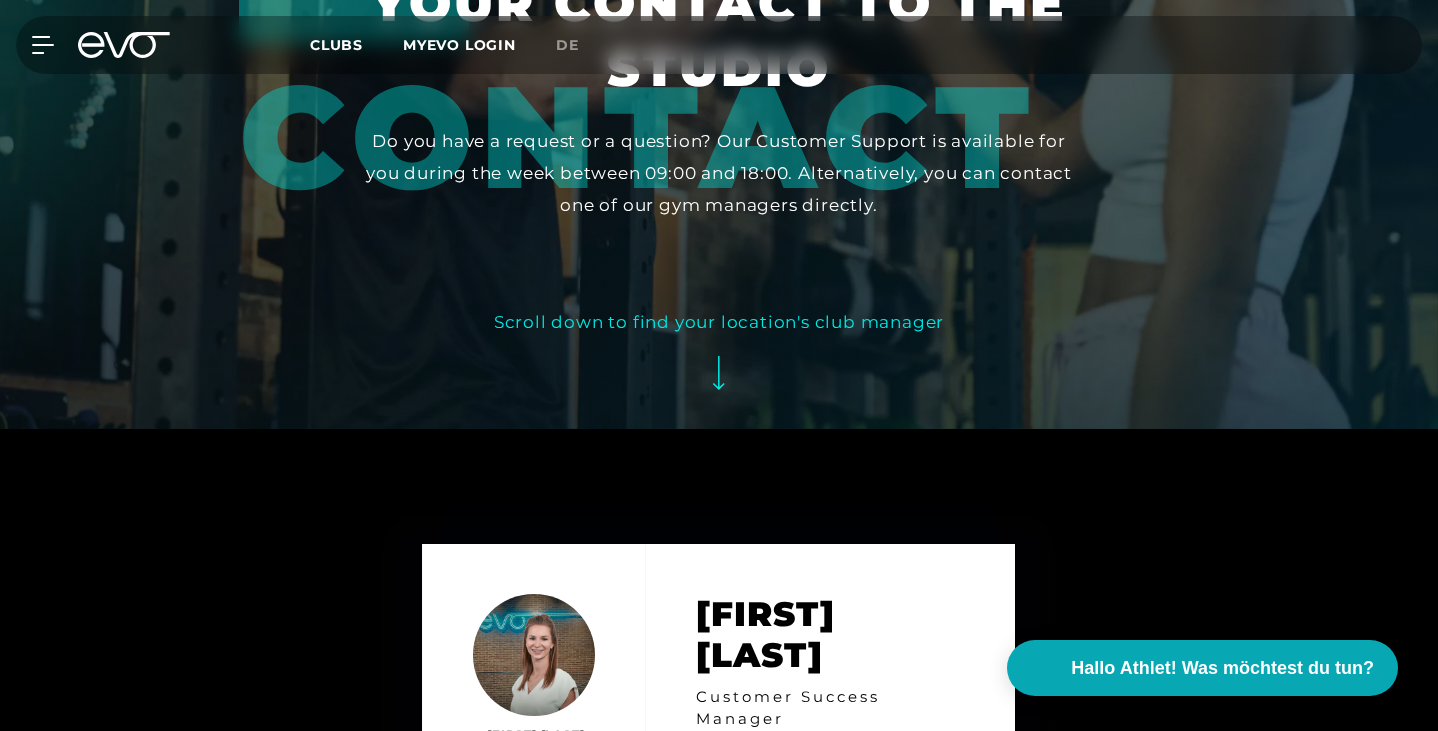 click on "Scroll down to find your location's club manager" at bounding box center (719, 357) 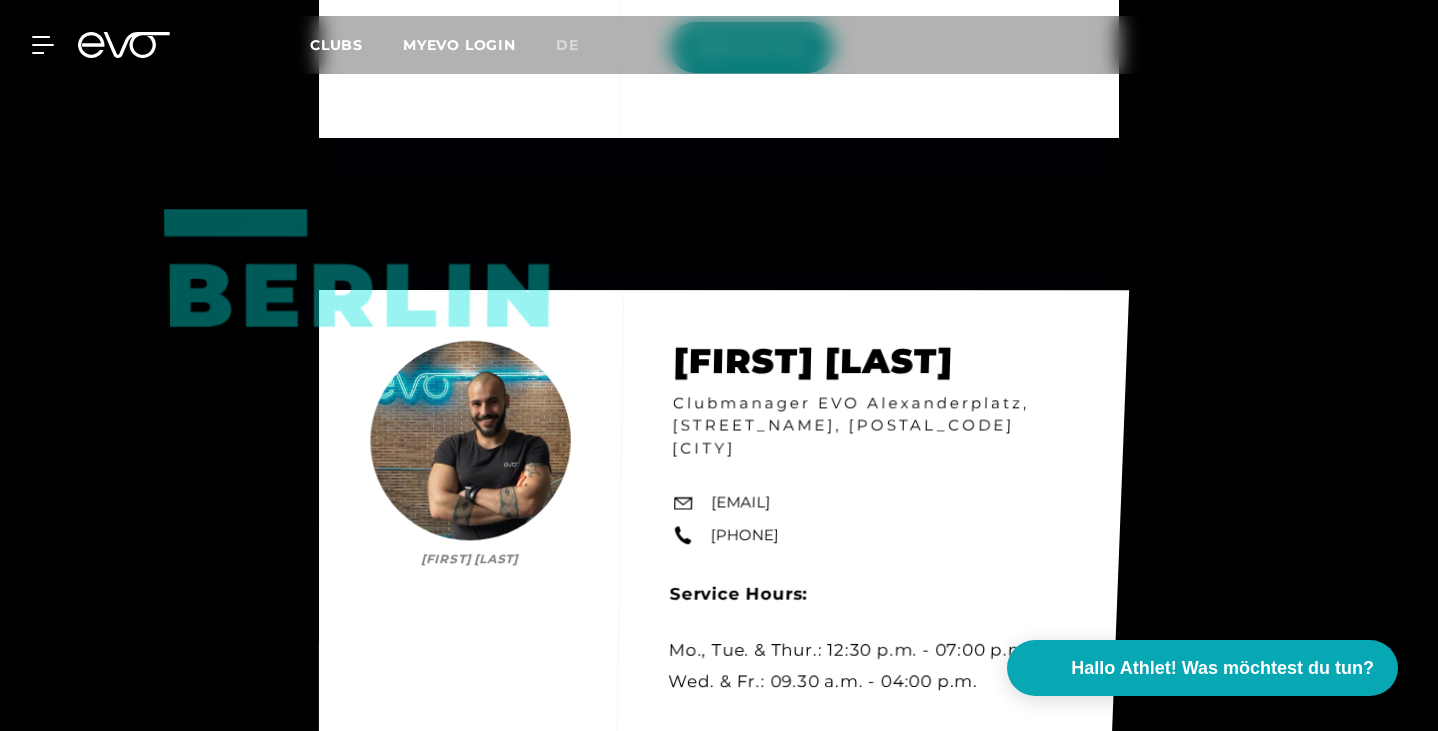 scroll, scrollTop: 4227, scrollLeft: 0, axis: vertical 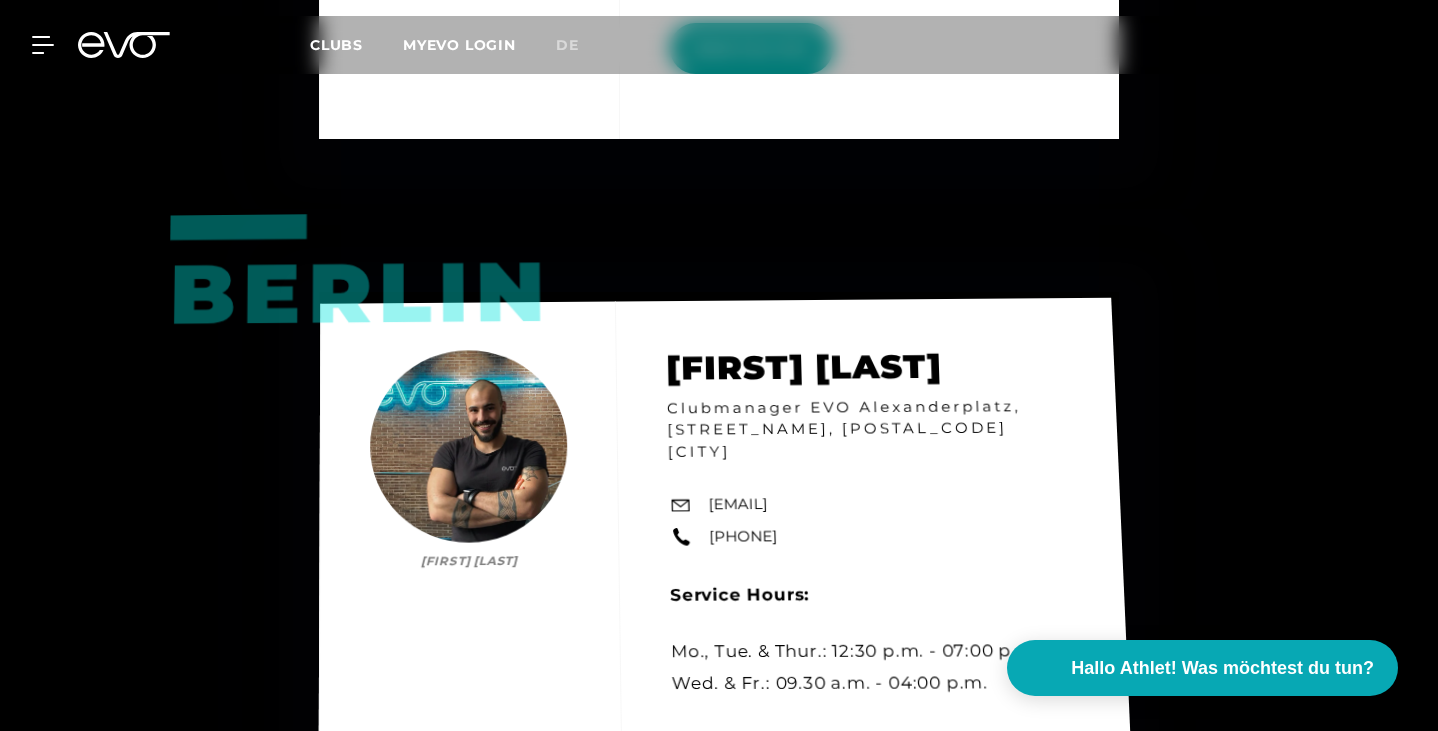 click on "Book free trial" at bounding box center [755, 764] 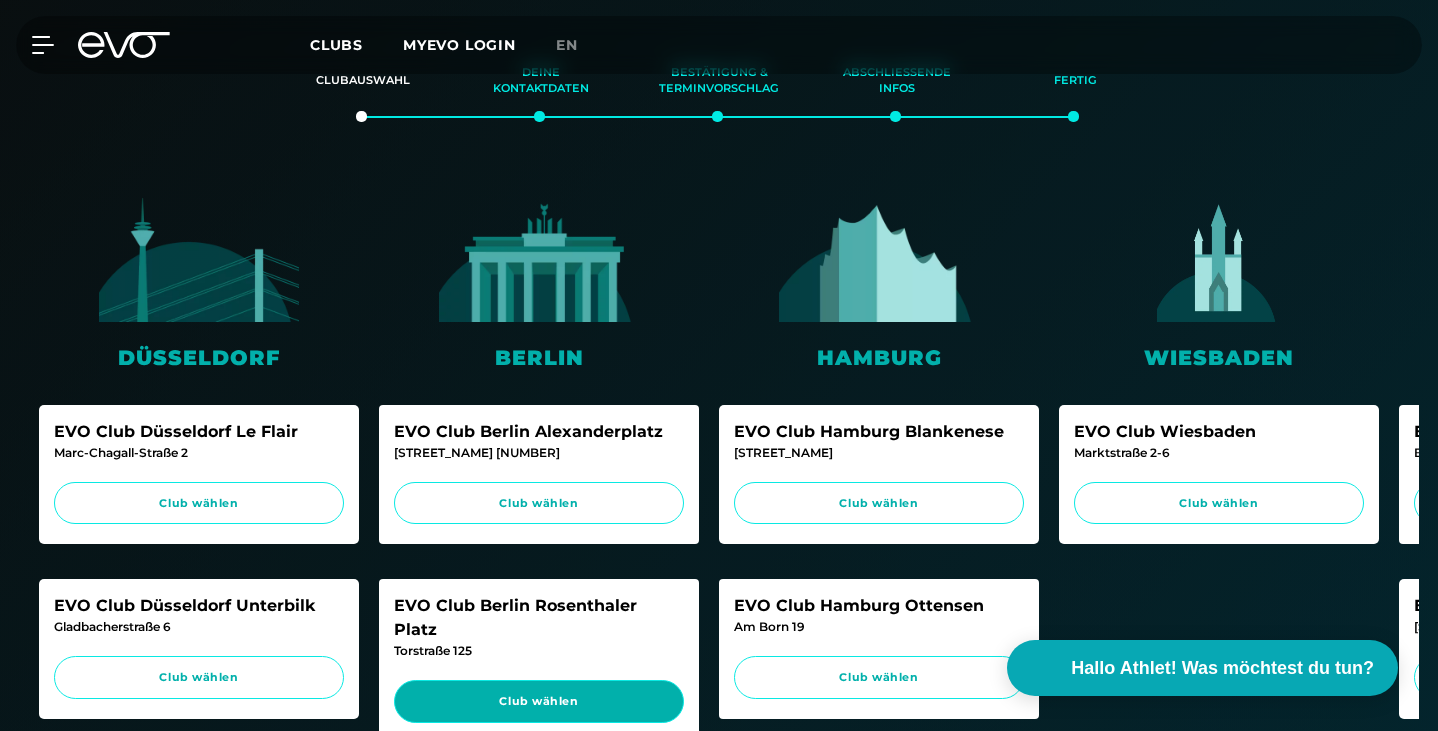 scroll, scrollTop: 482, scrollLeft: 0, axis: vertical 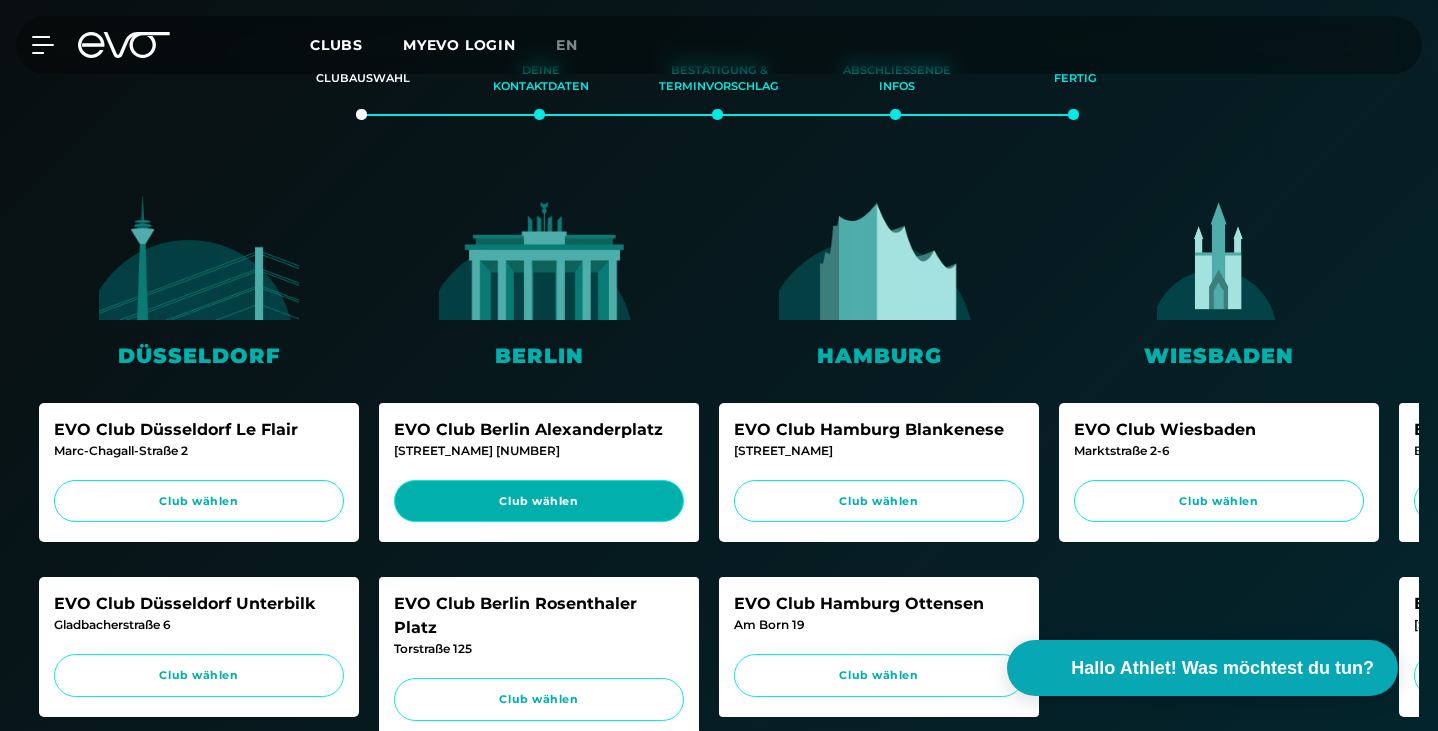 click on "Club wählen" at bounding box center (539, 501) 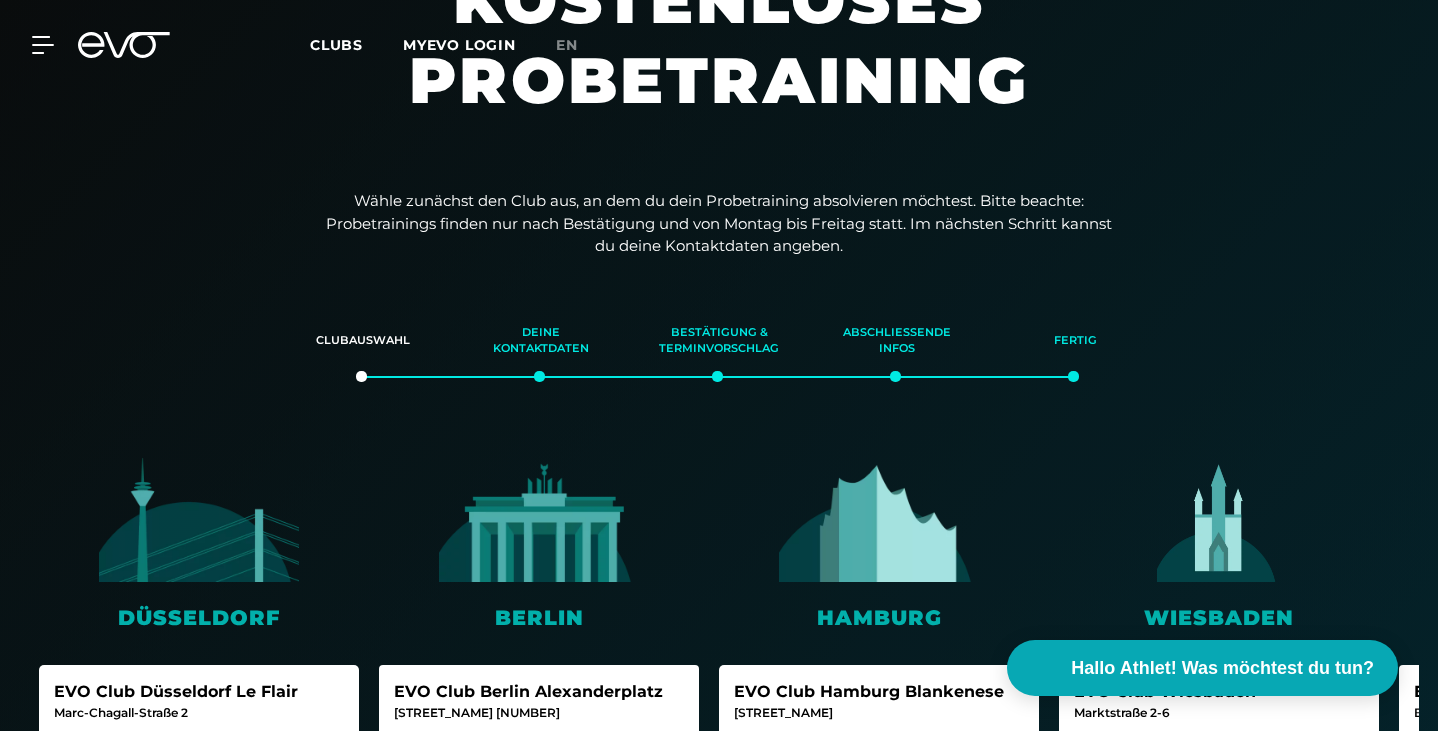 scroll, scrollTop: 0, scrollLeft: 0, axis: both 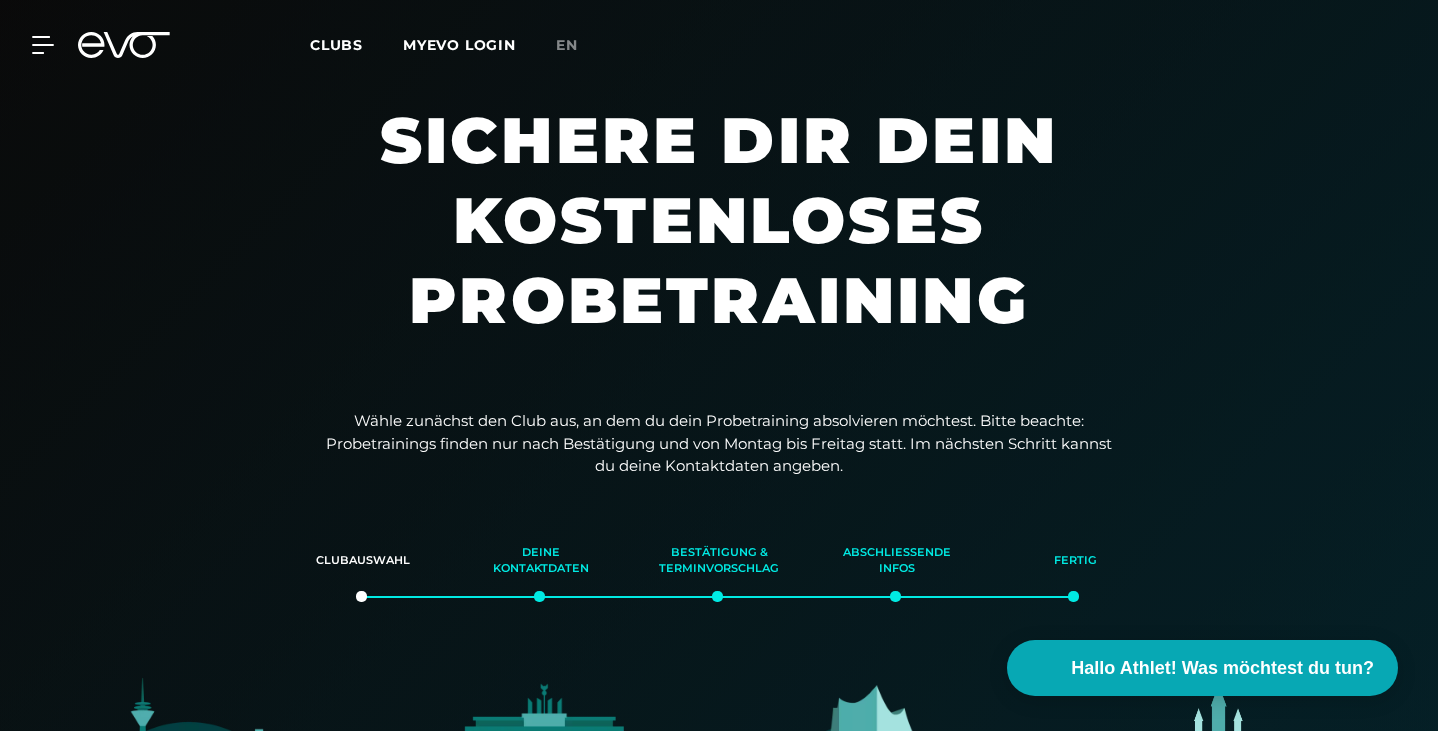 click on "MyEVO Login Über EVO Mitgliedschaften Probetraining TAGESPASS EVO Studios Düsseldorf Berlin Hamburg München Wiesbaden EVO Training Personal Training Magazin Expansion Kontakt Häufige Fragen Back Clubs MYEVO LOGIN  en Gratis Probetraining Jetzt Mitglied werden MyEVO Login Über EVO Mitgliedschaften Probetraining TAGESPASS EVO Studios Düsseldorf Berlin Hamburg München Wiesbaden EVO Training Personal Training Magazin Expansion Kontakt Häufige Fragen Back" at bounding box center [719, 45] 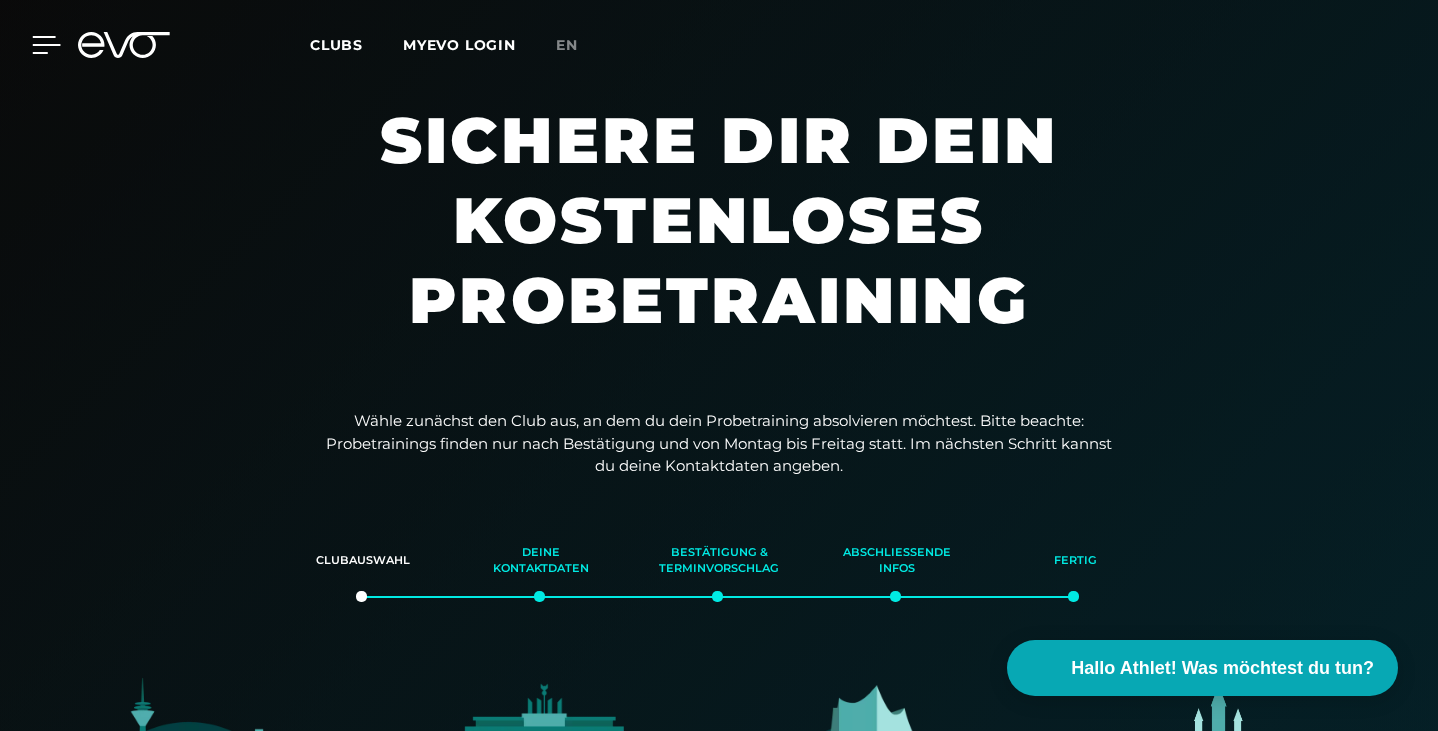 click 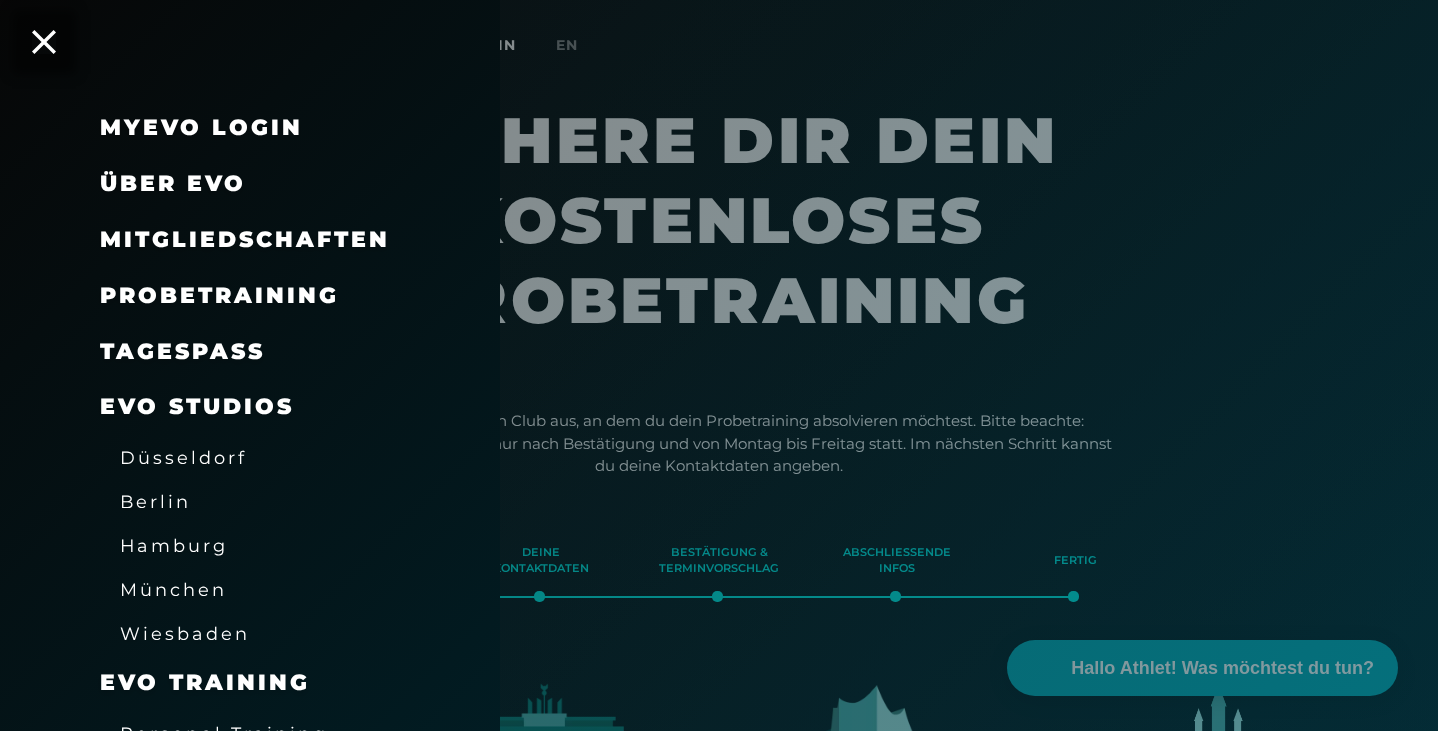 click on "MyEVO Login" at bounding box center (201, 127) 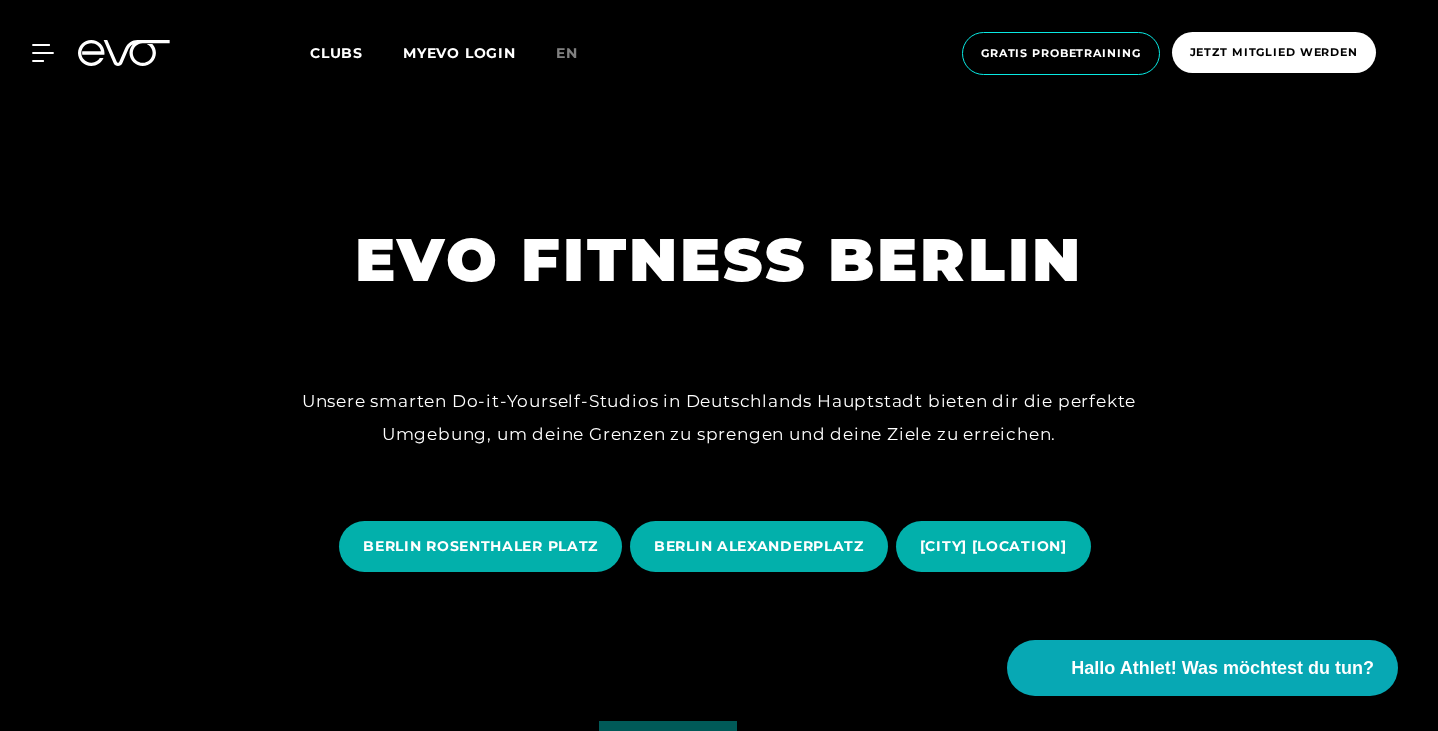 scroll, scrollTop: 100, scrollLeft: 0, axis: vertical 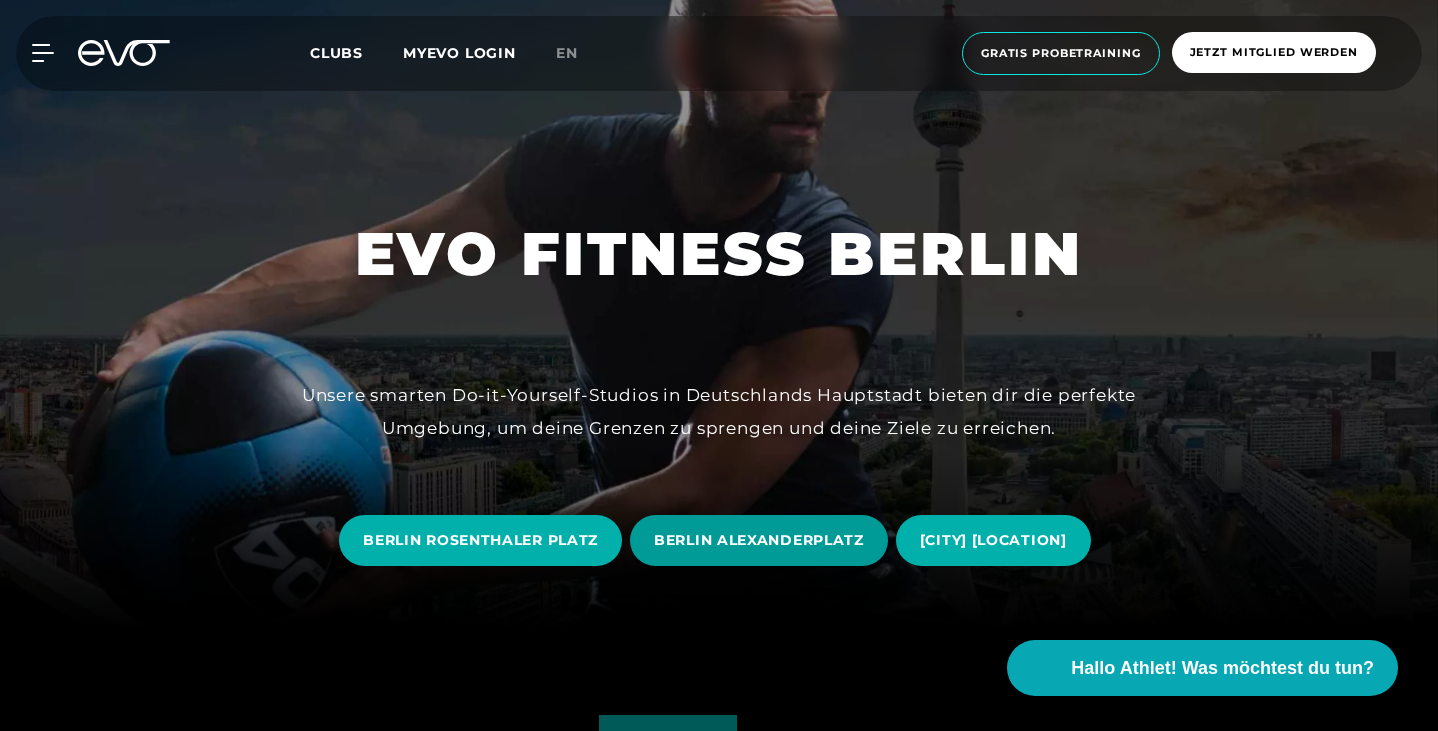 click on "BERLIN ALEXANDERPLATZ" at bounding box center (759, 540) 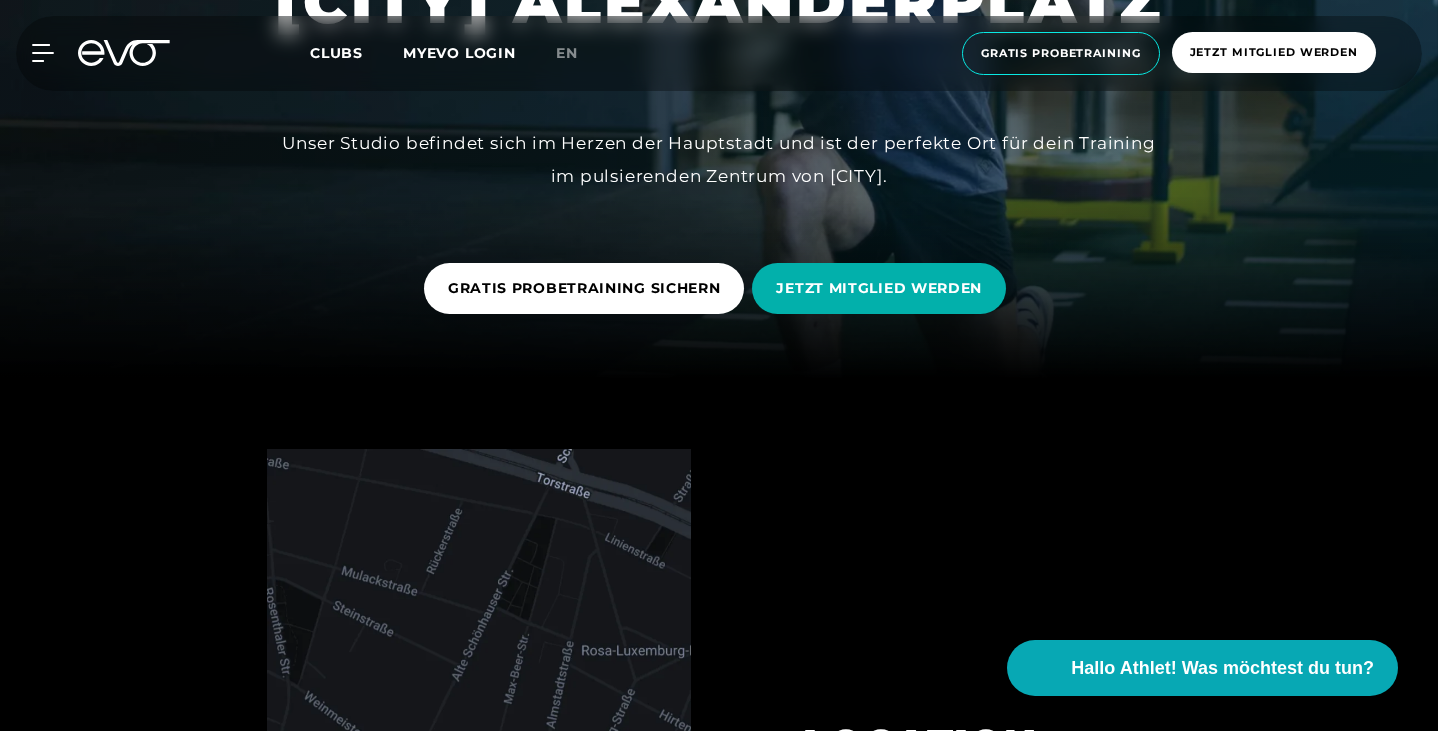 scroll, scrollTop: 350, scrollLeft: 0, axis: vertical 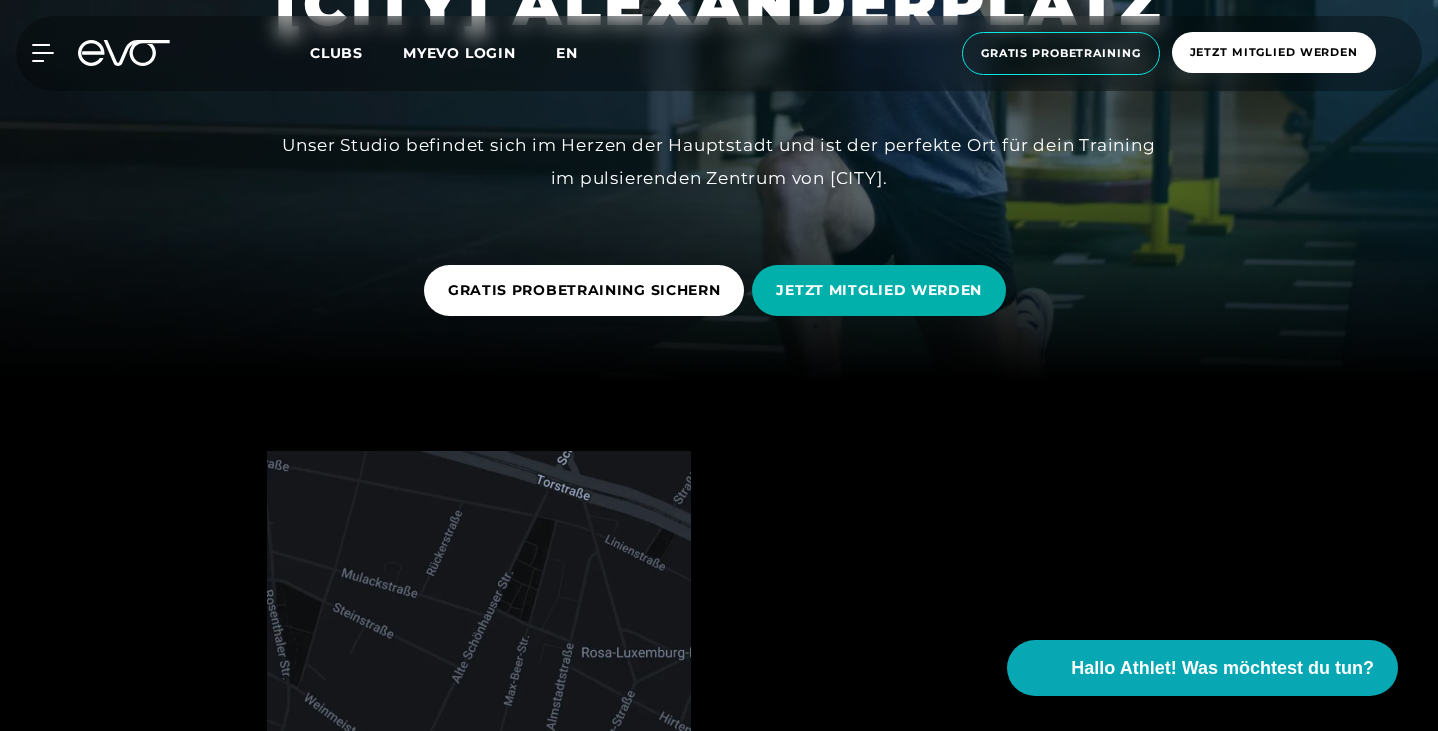 click on "en" at bounding box center [567, 53] 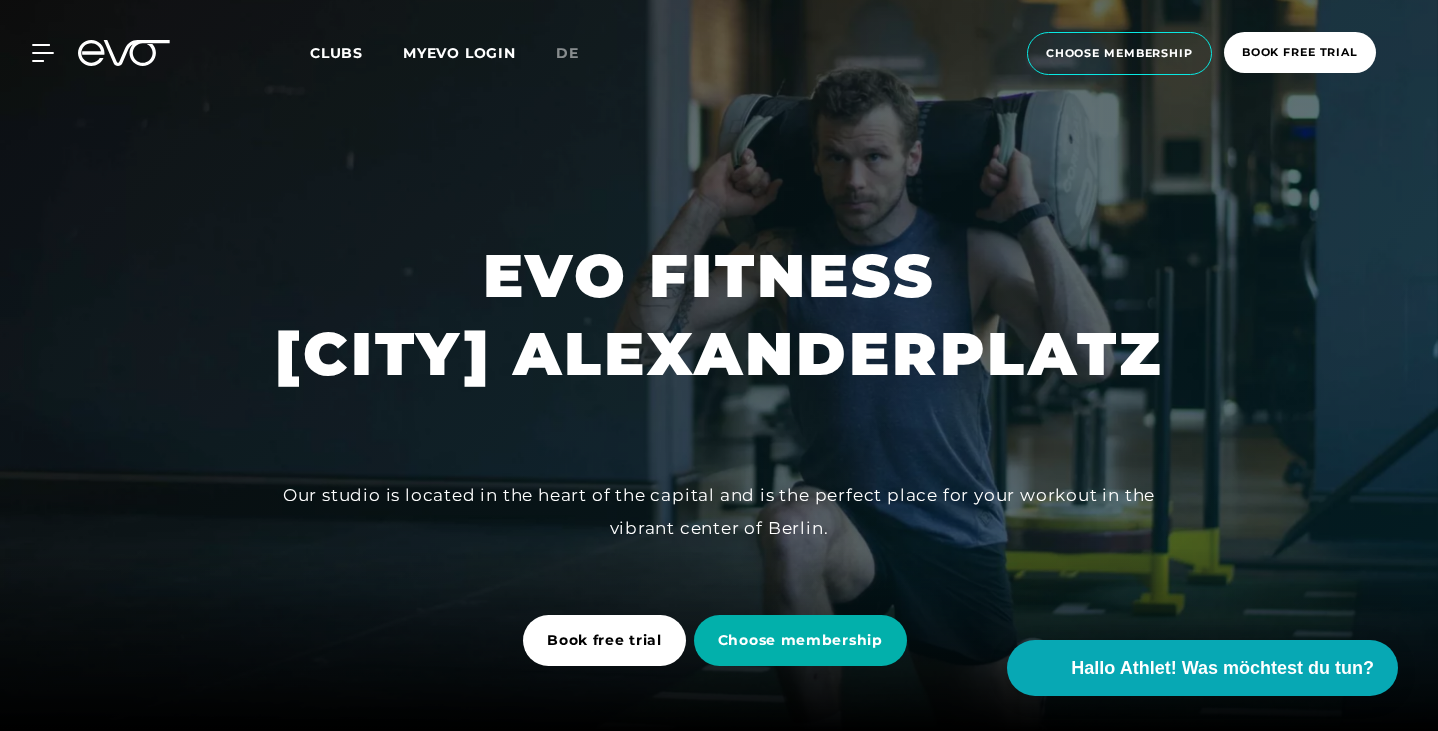 scroll, scrollTop: 88, scrollLeft: 0, axis: vertical 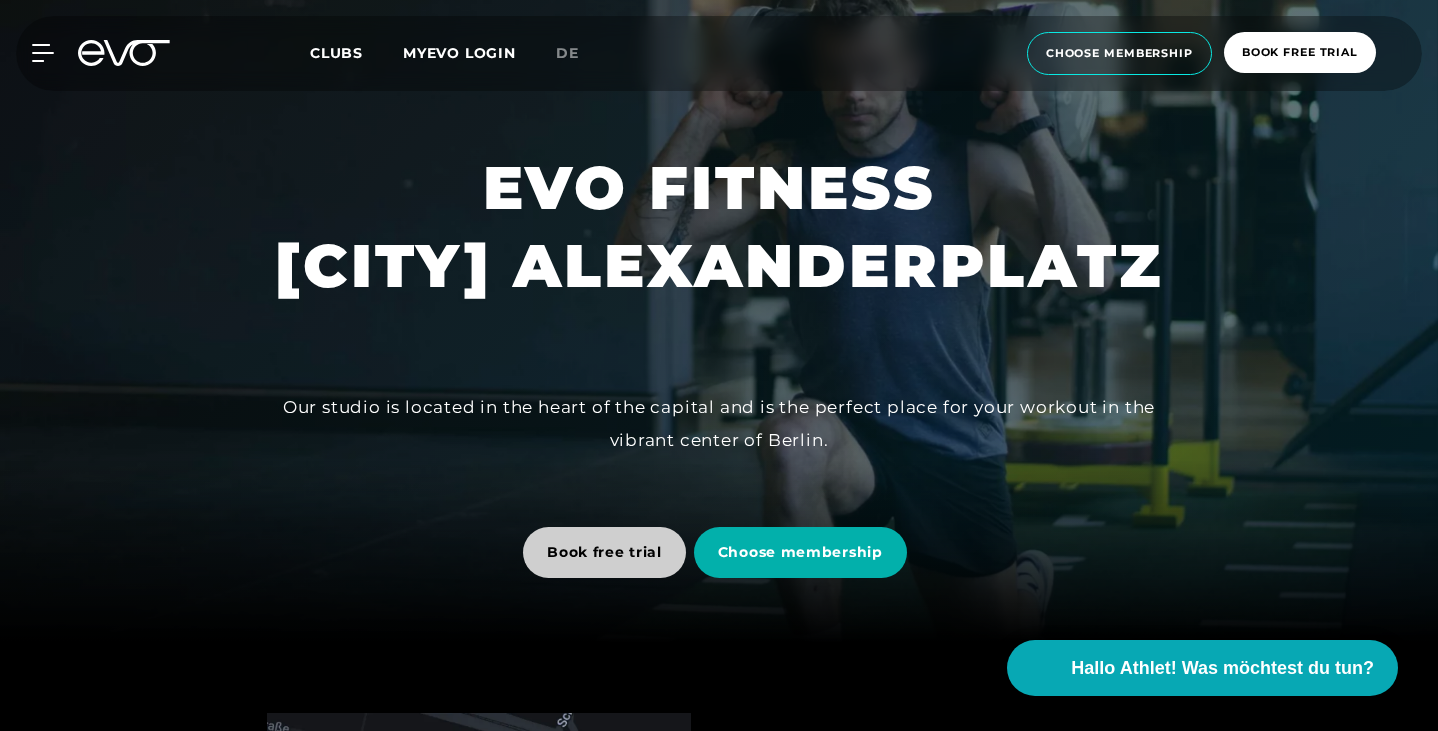 click on "Book free trial" at bounding box center [604, 552] 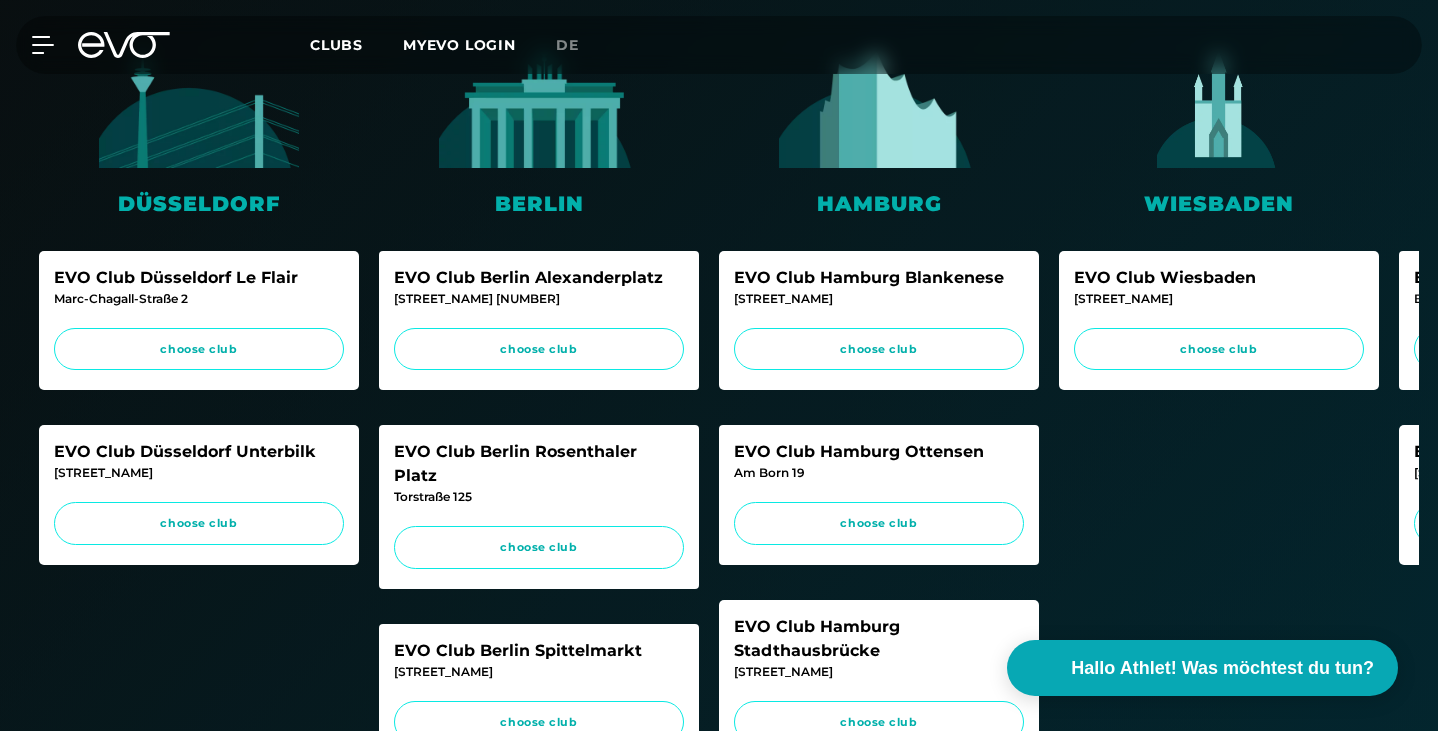 scroll, scrollTop: 475, scrollLeft: 0, axis: vertical 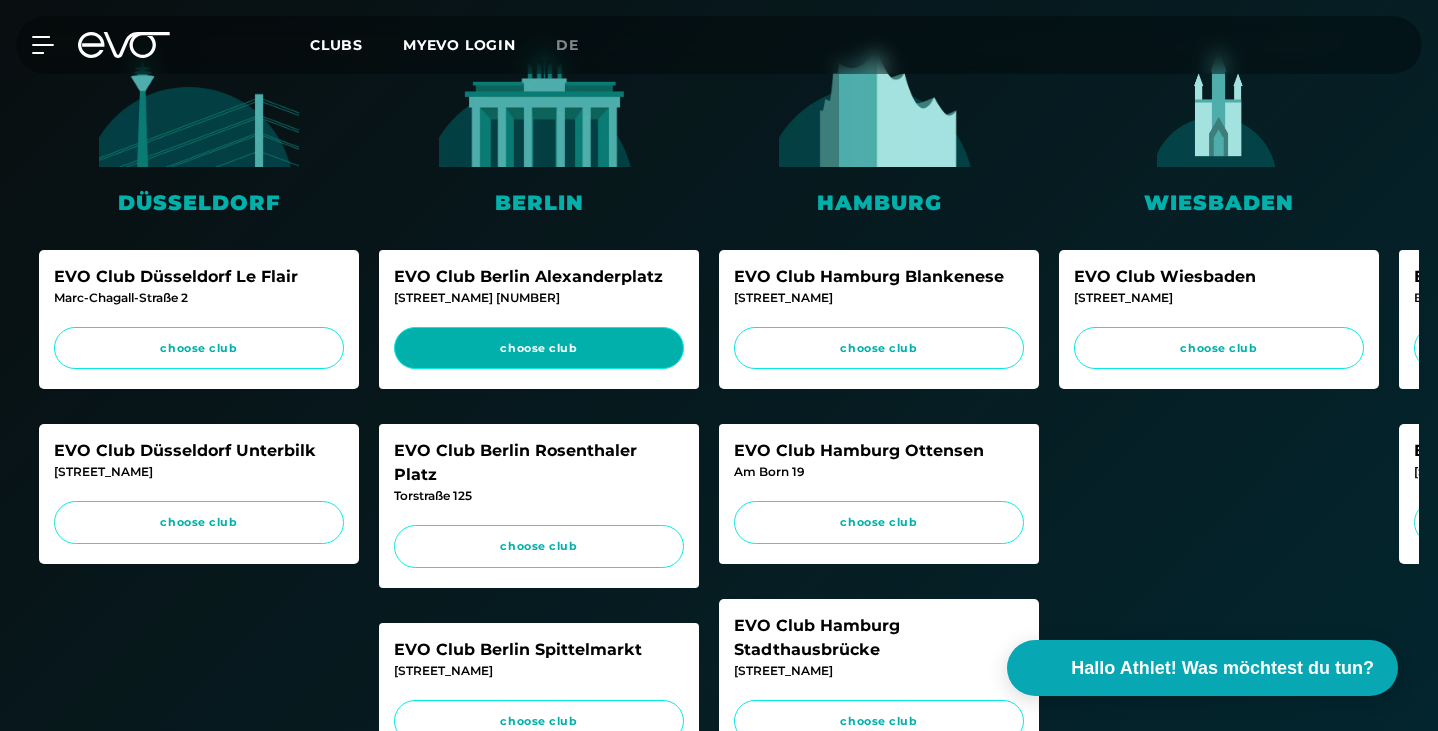 click on "choose club" at bounding box center (539, 348) 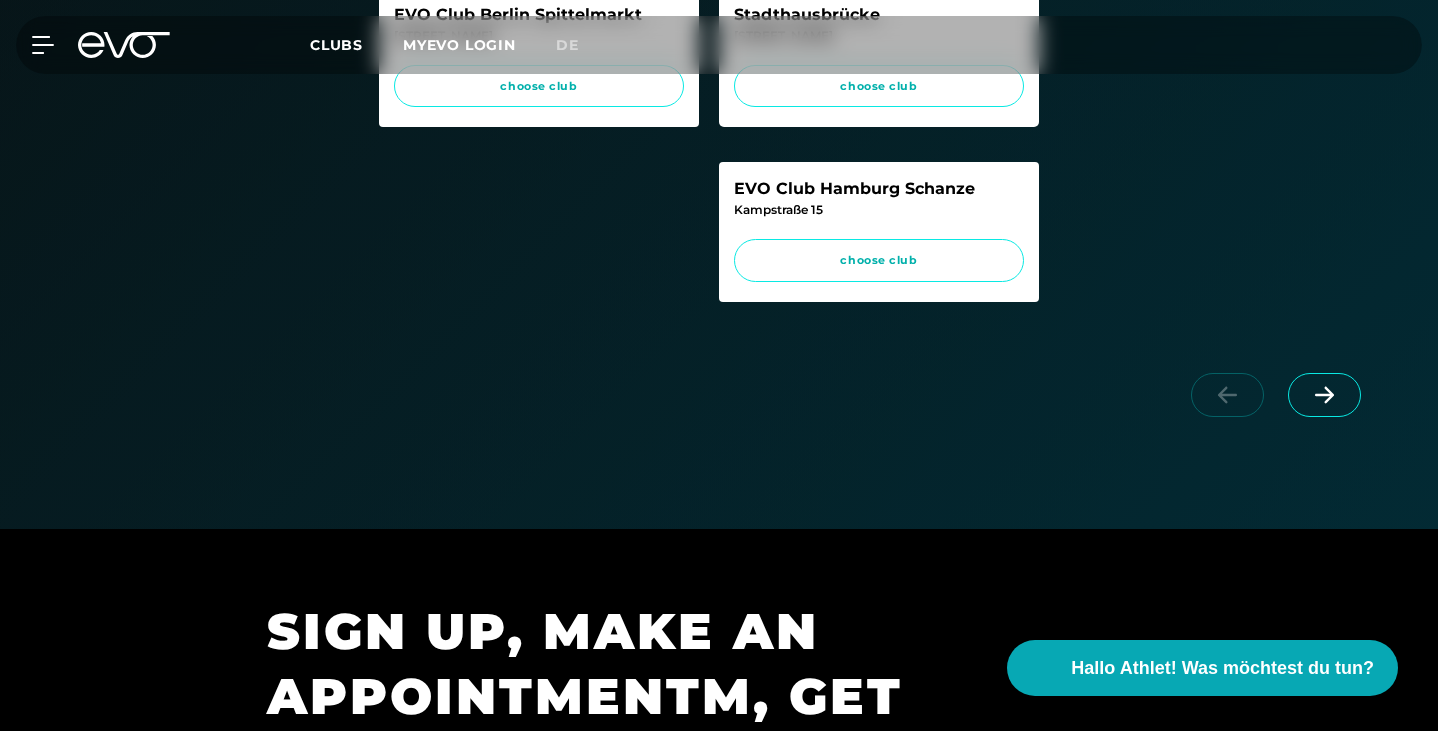scroll, scrollTop: 1111, scrollLeft: 0, axis: vertical 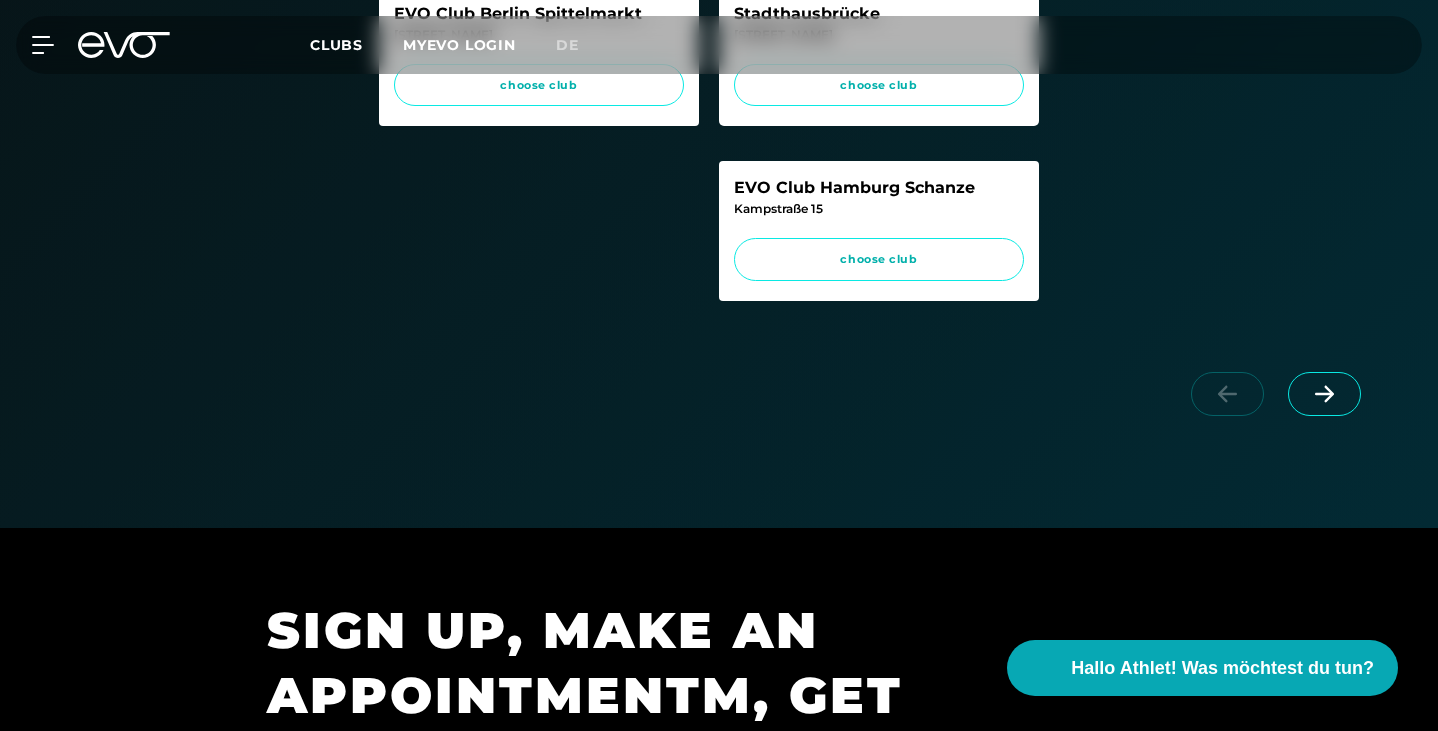 click 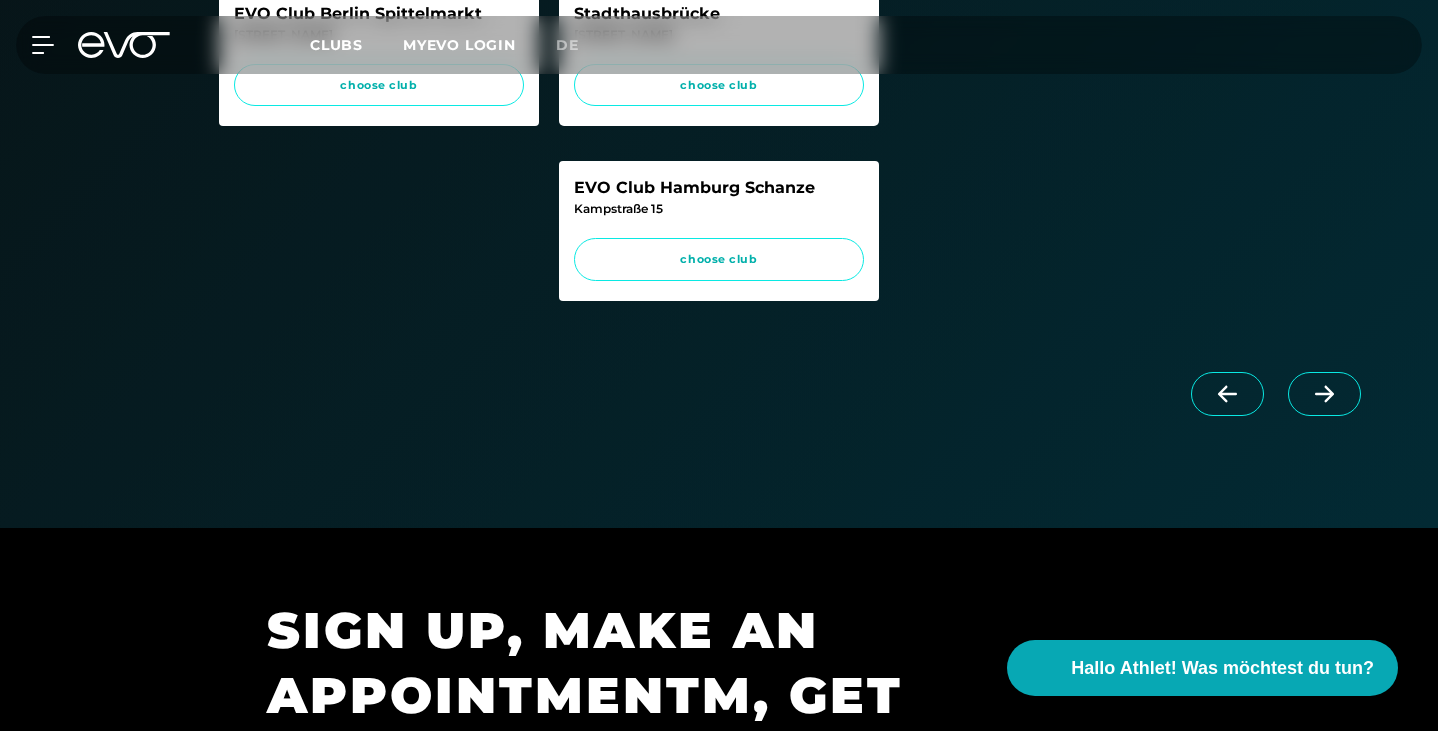 click 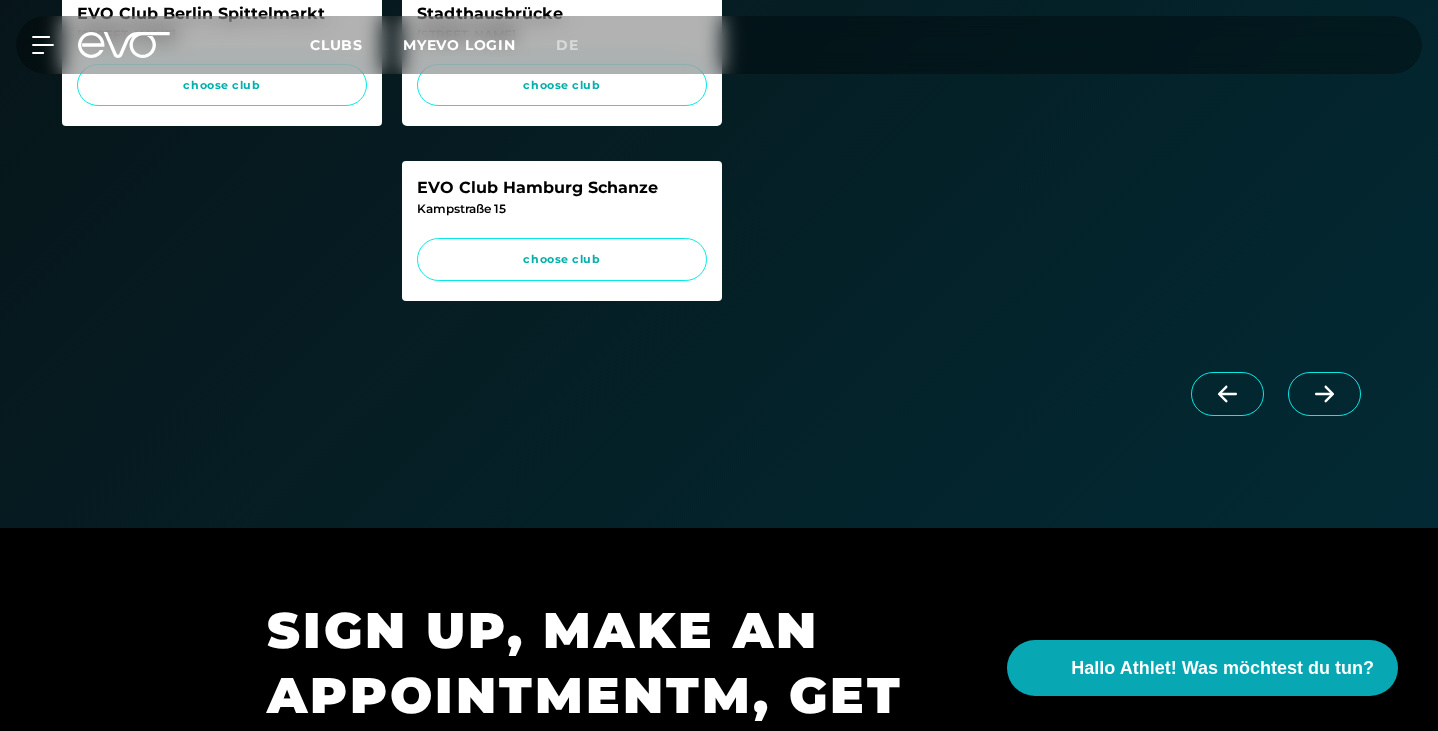 click 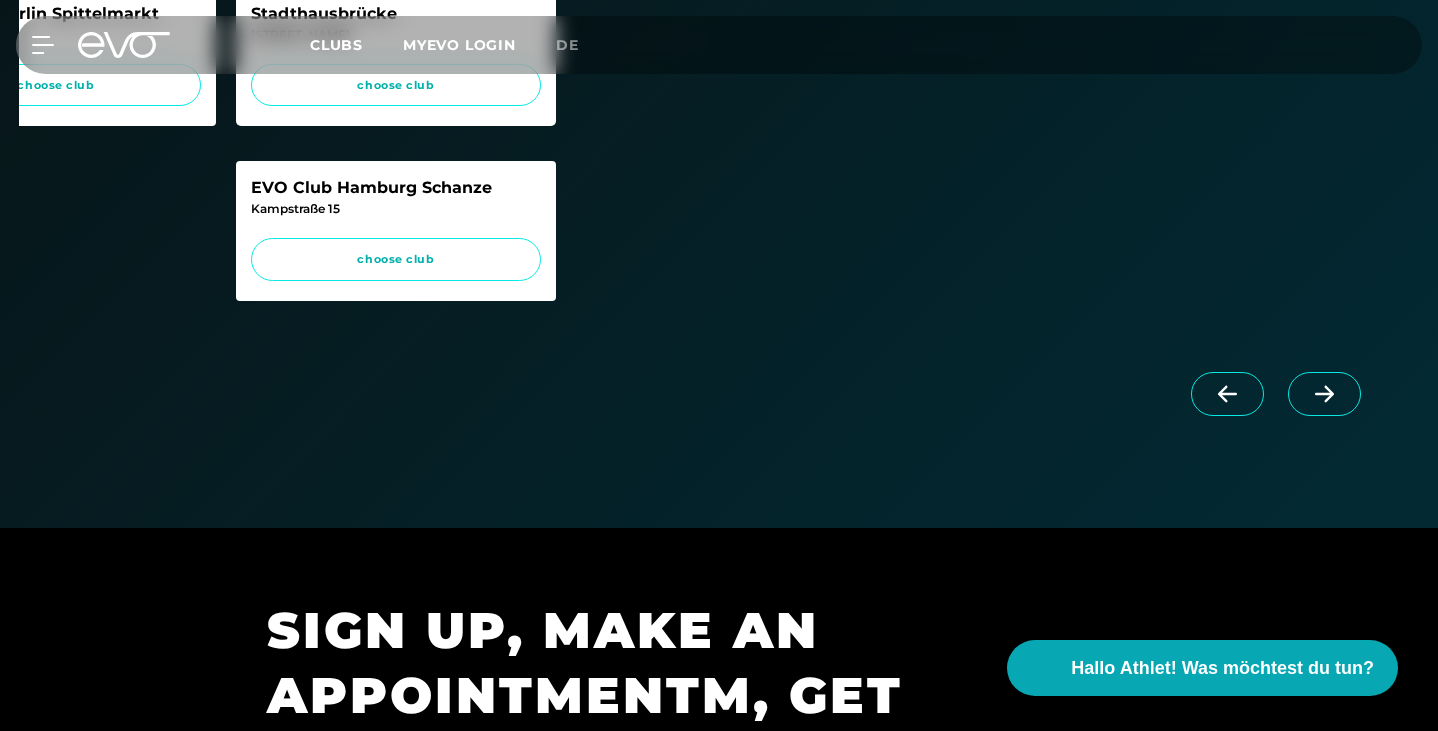 scroll, scrollTop: 0, scrollLeft: 500, axis: horizontal 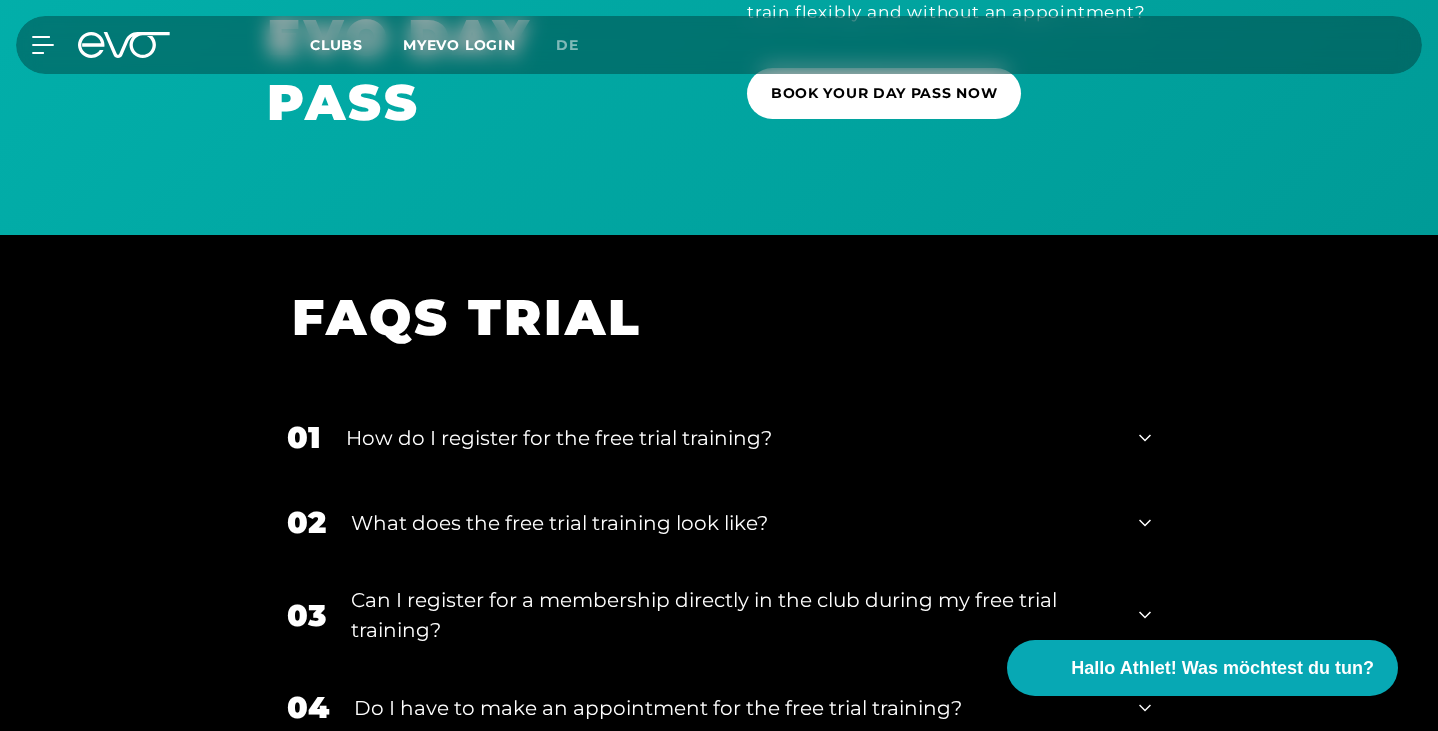 click on "What does the free trial training look like?" at bounding box center [732, 523] 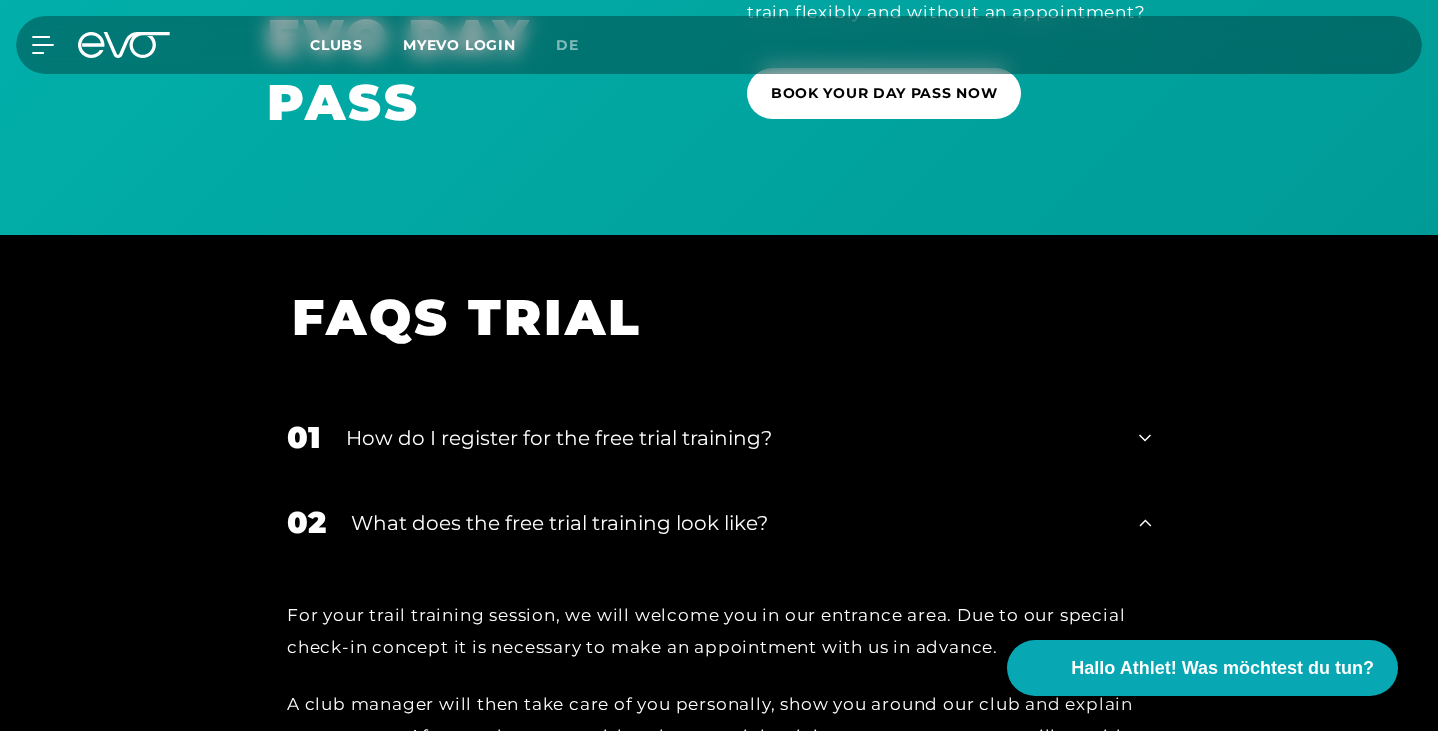 click on "How do I register for the free trial training?" at bounding box center (730, 438) 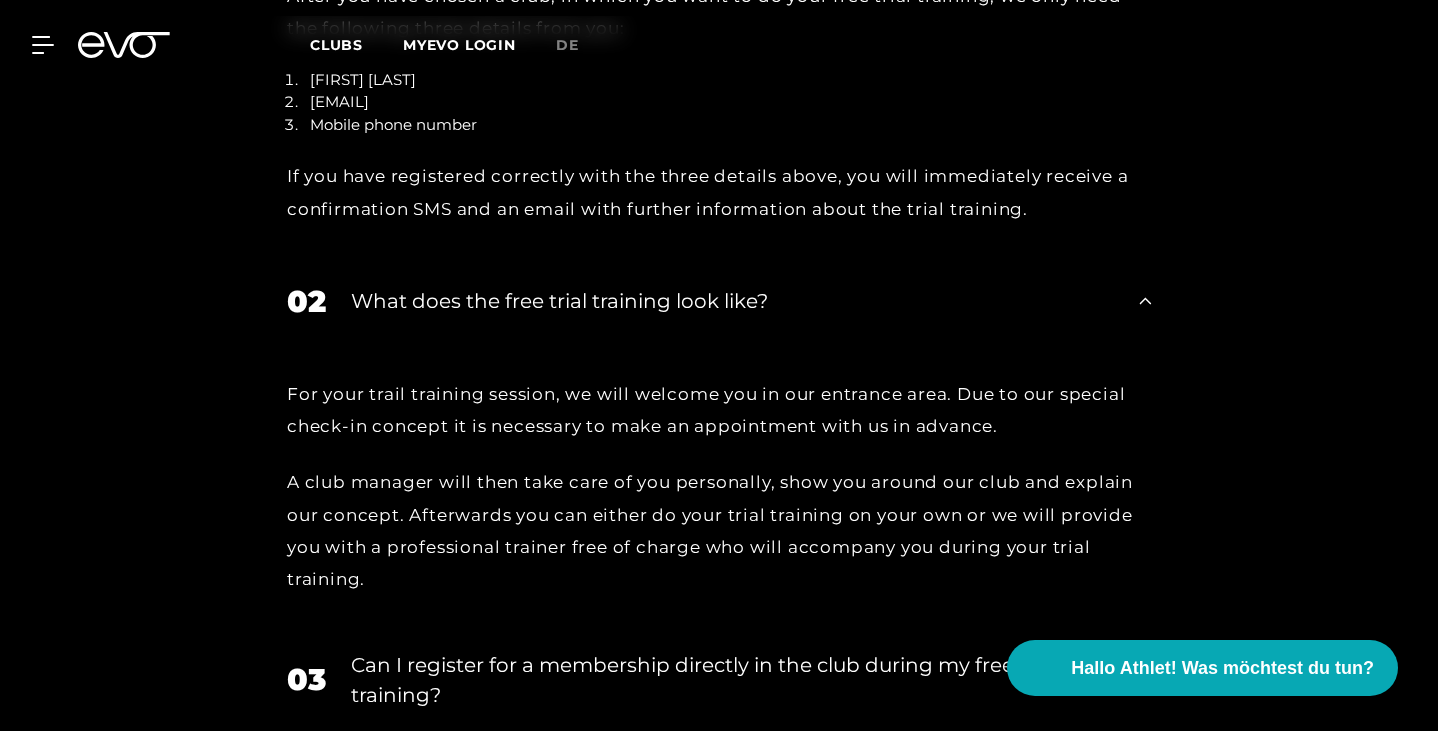 scroll, scrollTop: 2838, scrollLeft: 0, axis: vertical 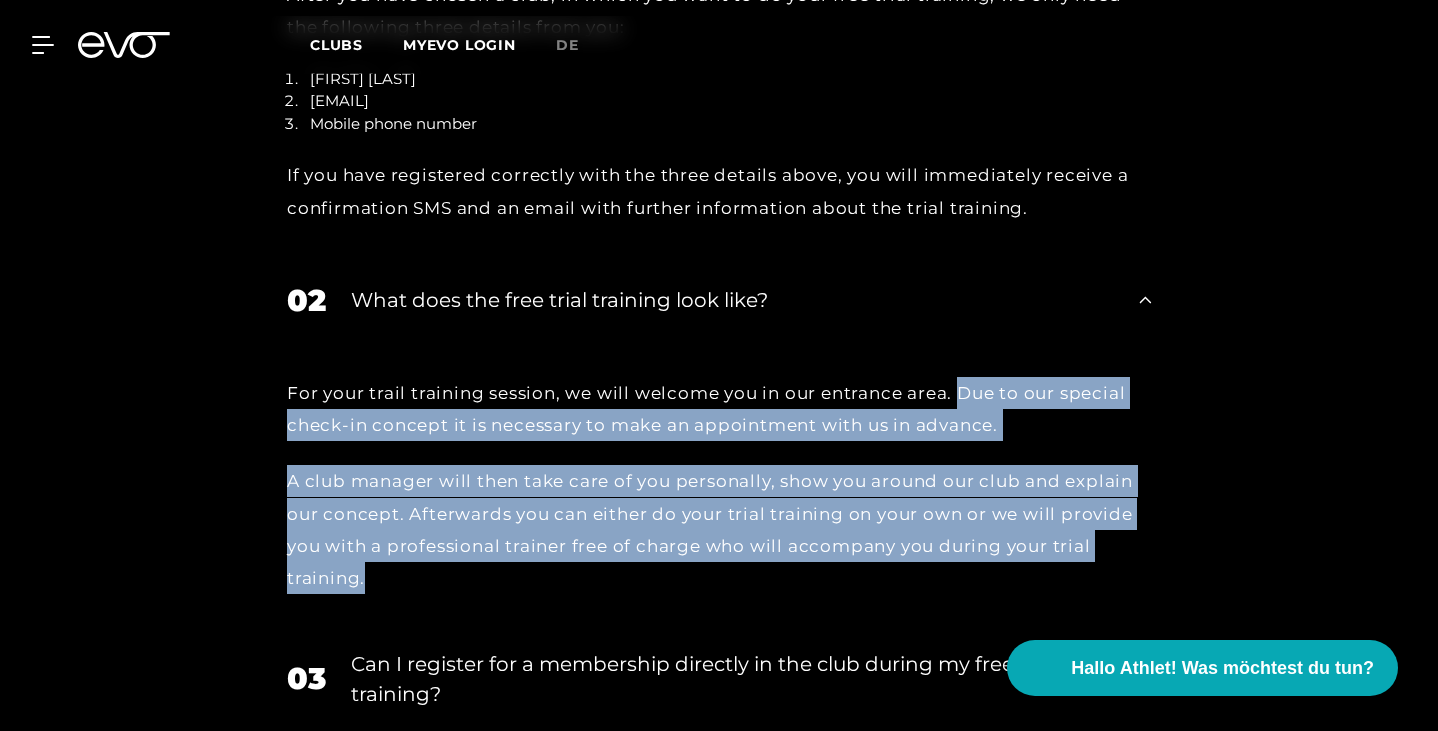 drag, startPoint x: 819, startPoint y: 364, endPoint x: 833, endPoint y: 515, distance: 151.64761 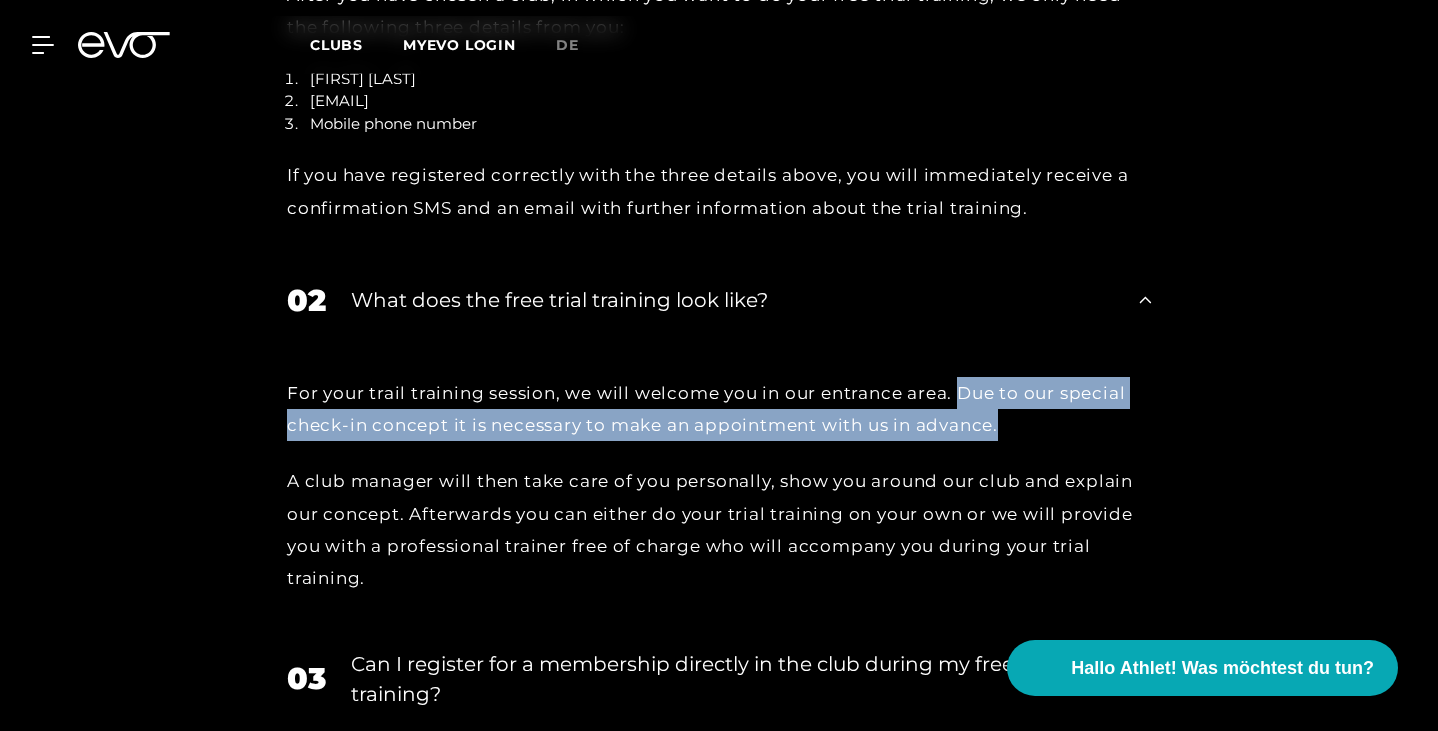 drag, startPoint x: 820, startPoint y: 356, endPoint x: 875, endPoint y: 392, distance: 65.734314 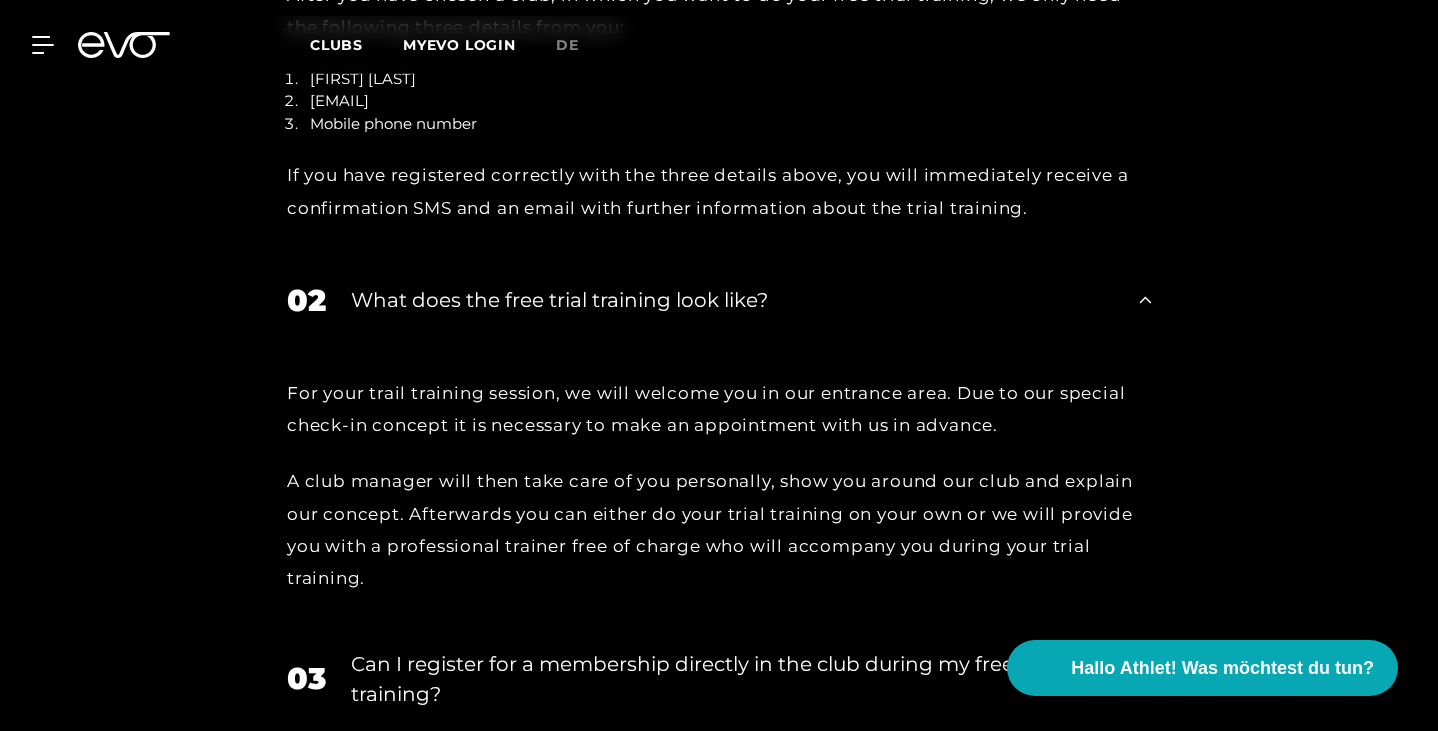 click on "A club manager will then take care of you personally, show you around our club and explain our concept. Afterwards you can either do your trial training on your own or we will provide you with a professional trainer free of charge who will accompany you during your trial training." at bounding box center (719, 529) 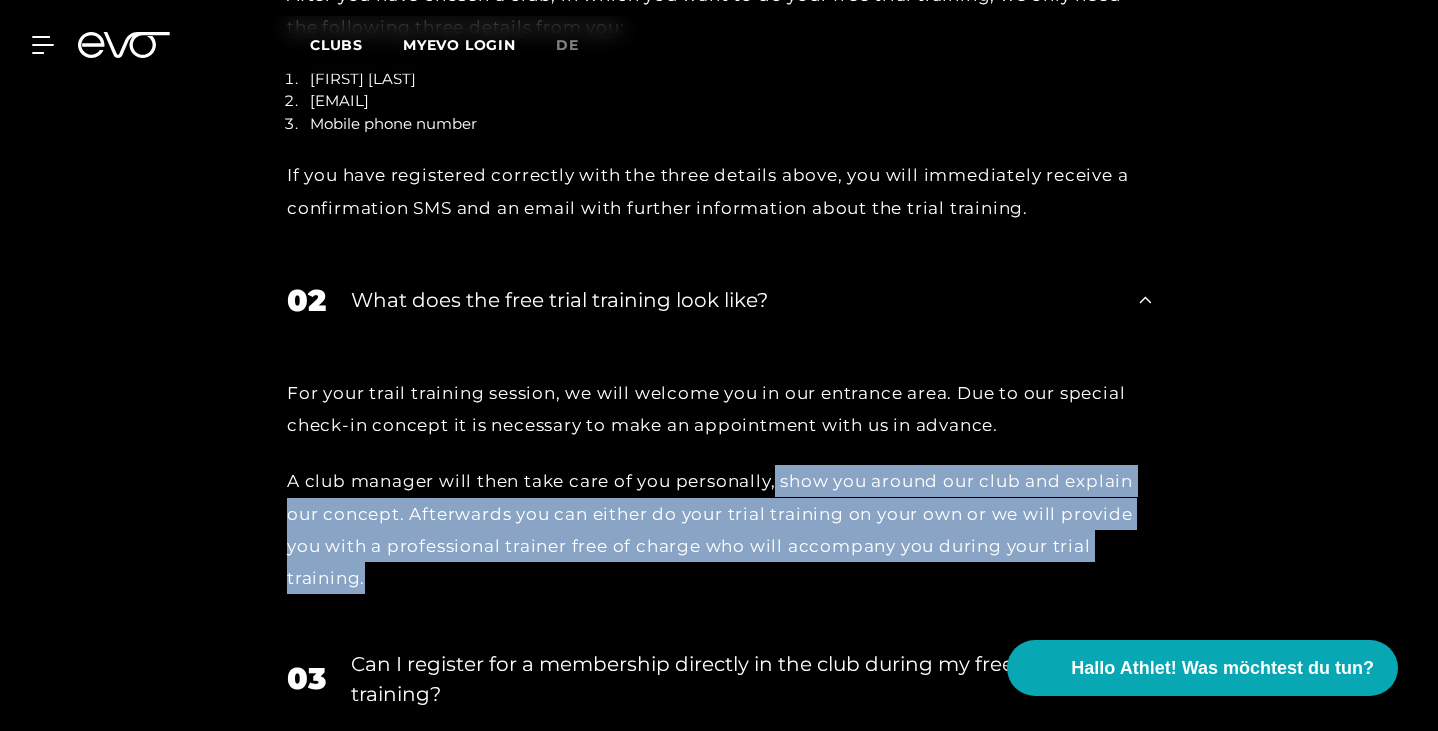 drag, startPoint x: 639, startPoint y: 453, endPoint x: 659, endPoint y: 503, distance: 53.851646 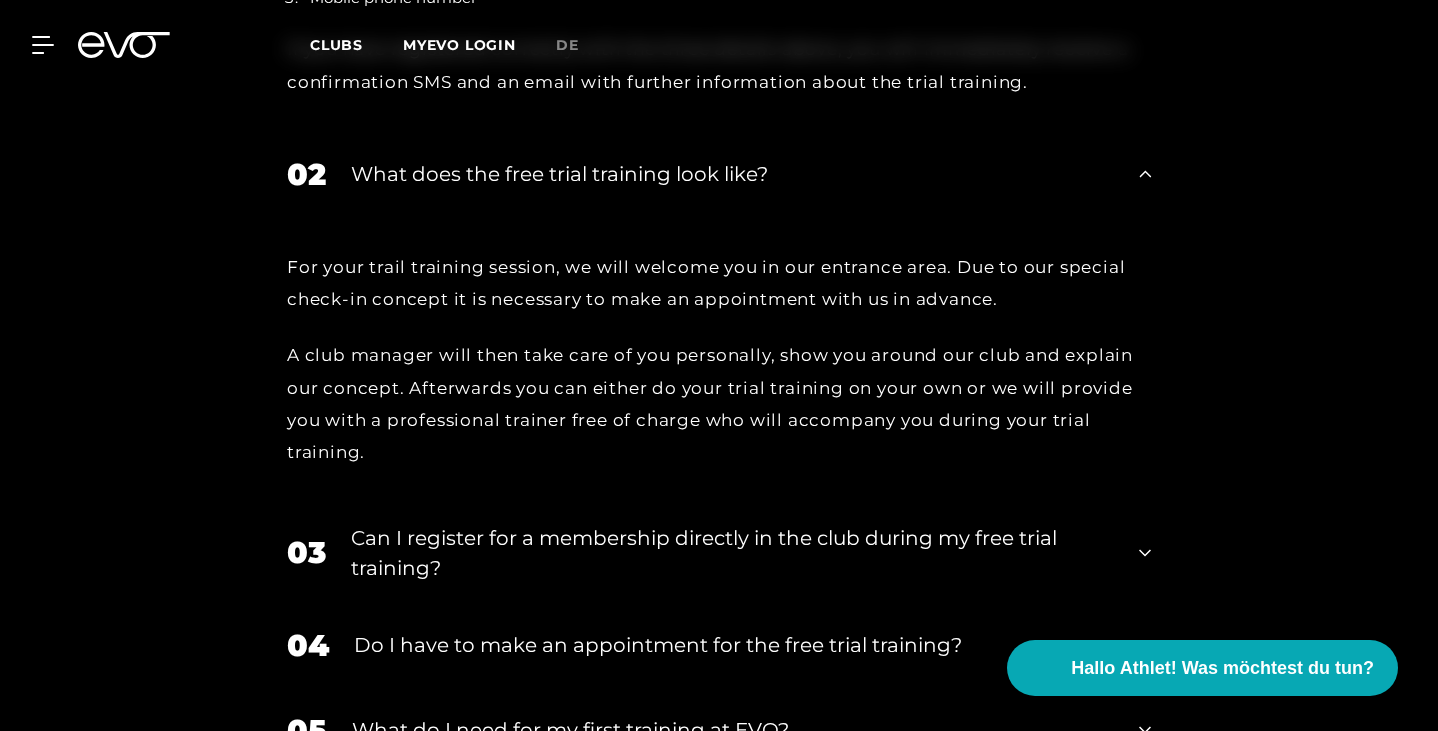 scroll, scrollTop: 2967, scrollLeft: 0, axis: vertical 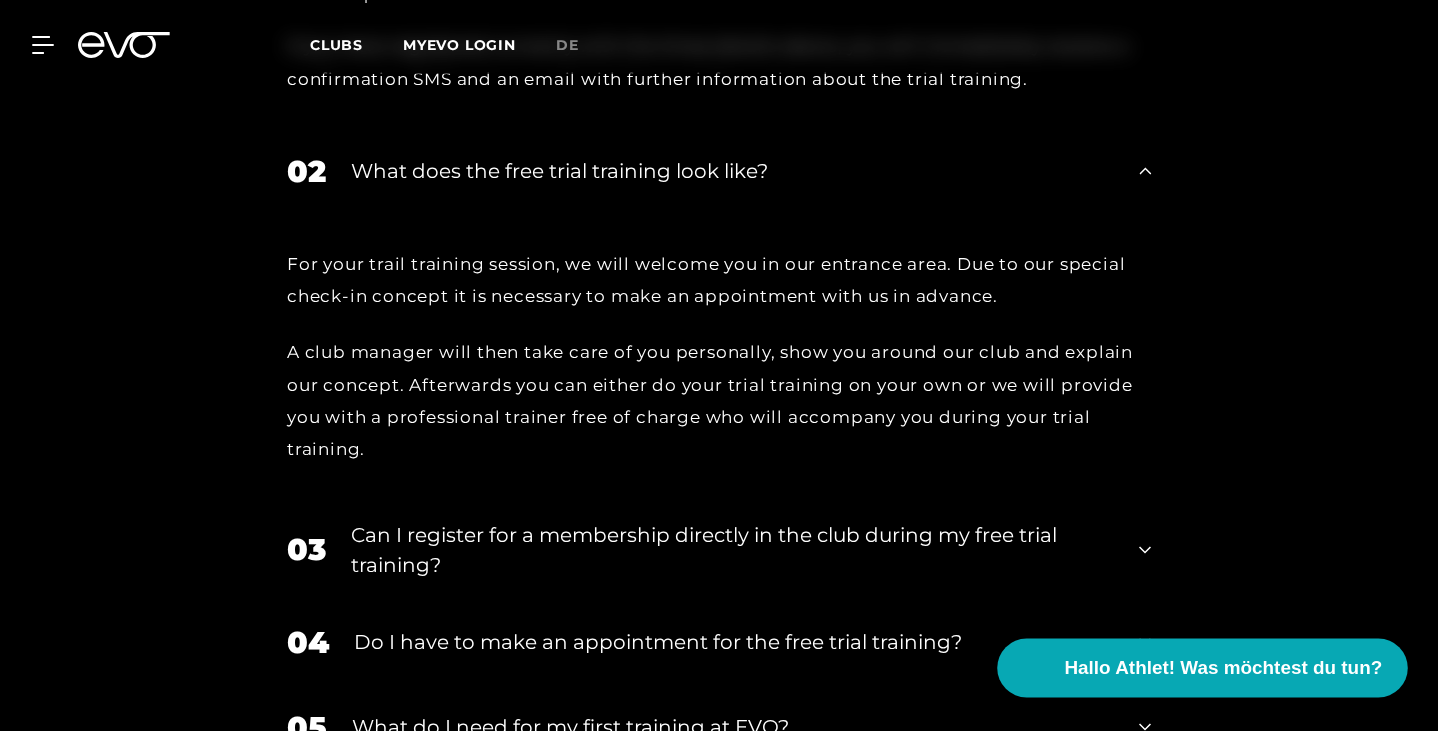 click at bounding box center (1029, 668) 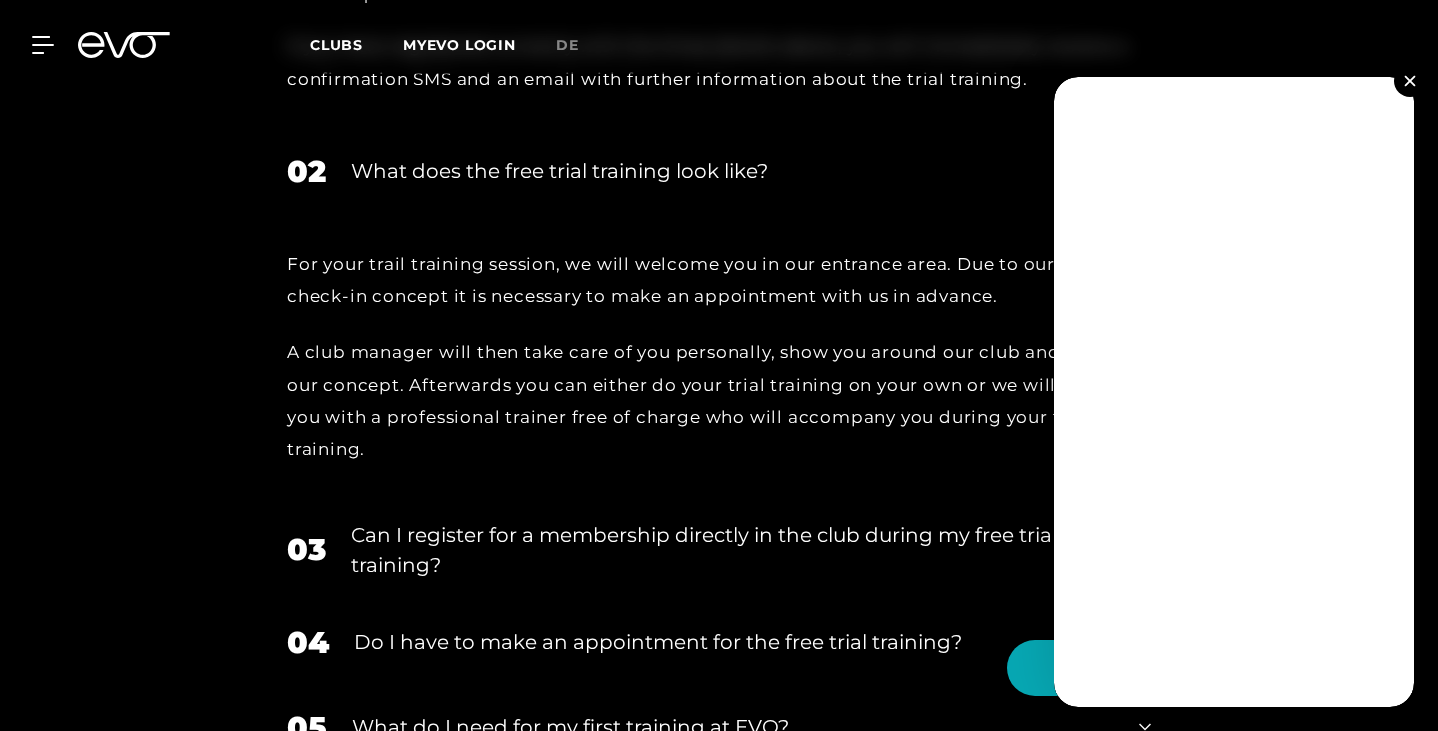click at bounding box center (1410, 81) 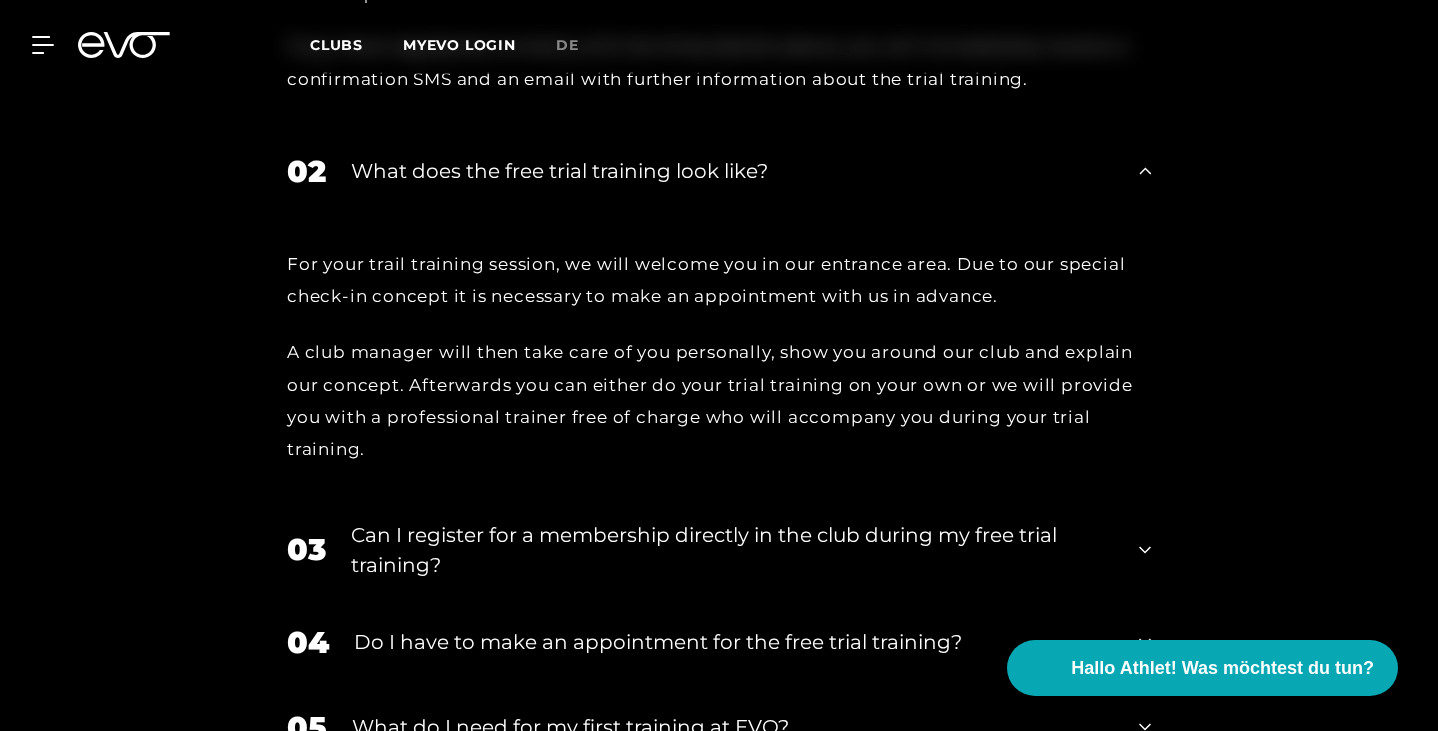 click on "Can I register for a membership directly in the club during my free trial training?" at bounding box center (732, 550) 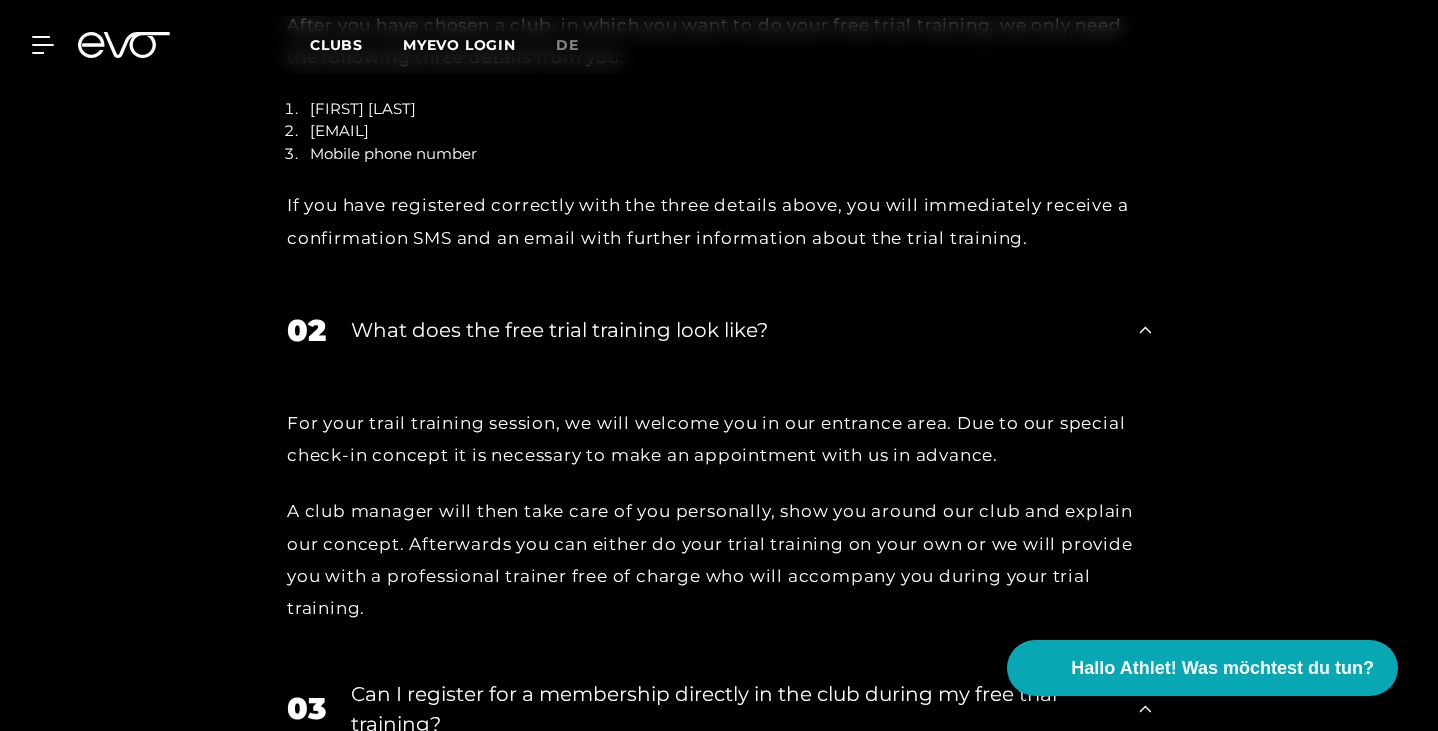 scroll, scrollTop: 2794, scrollLeft: 0, axis: vertical 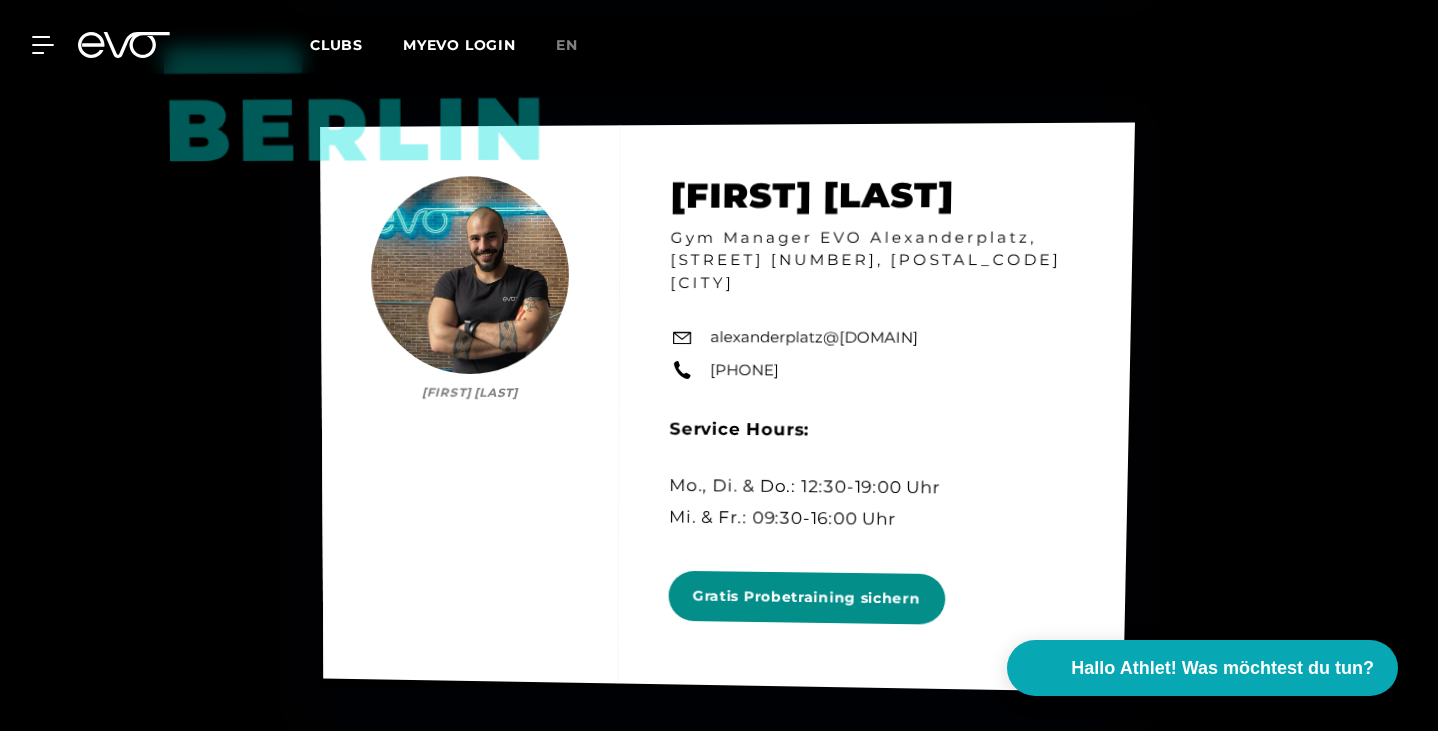 click on "Gratis Probetraining sichern" at bounding box center (807, 598) 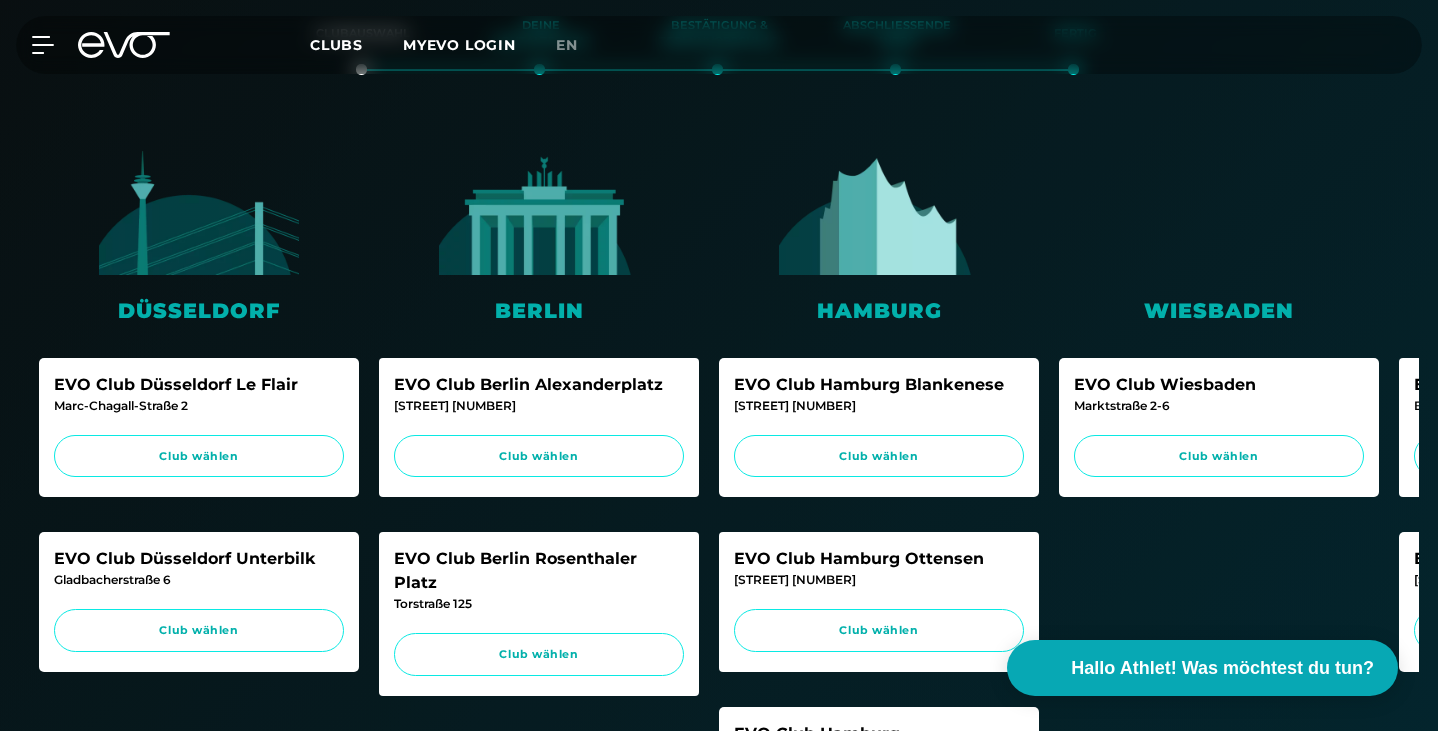 scroll, scrollTop: 528, scrollLeft: 0, axis: vertical 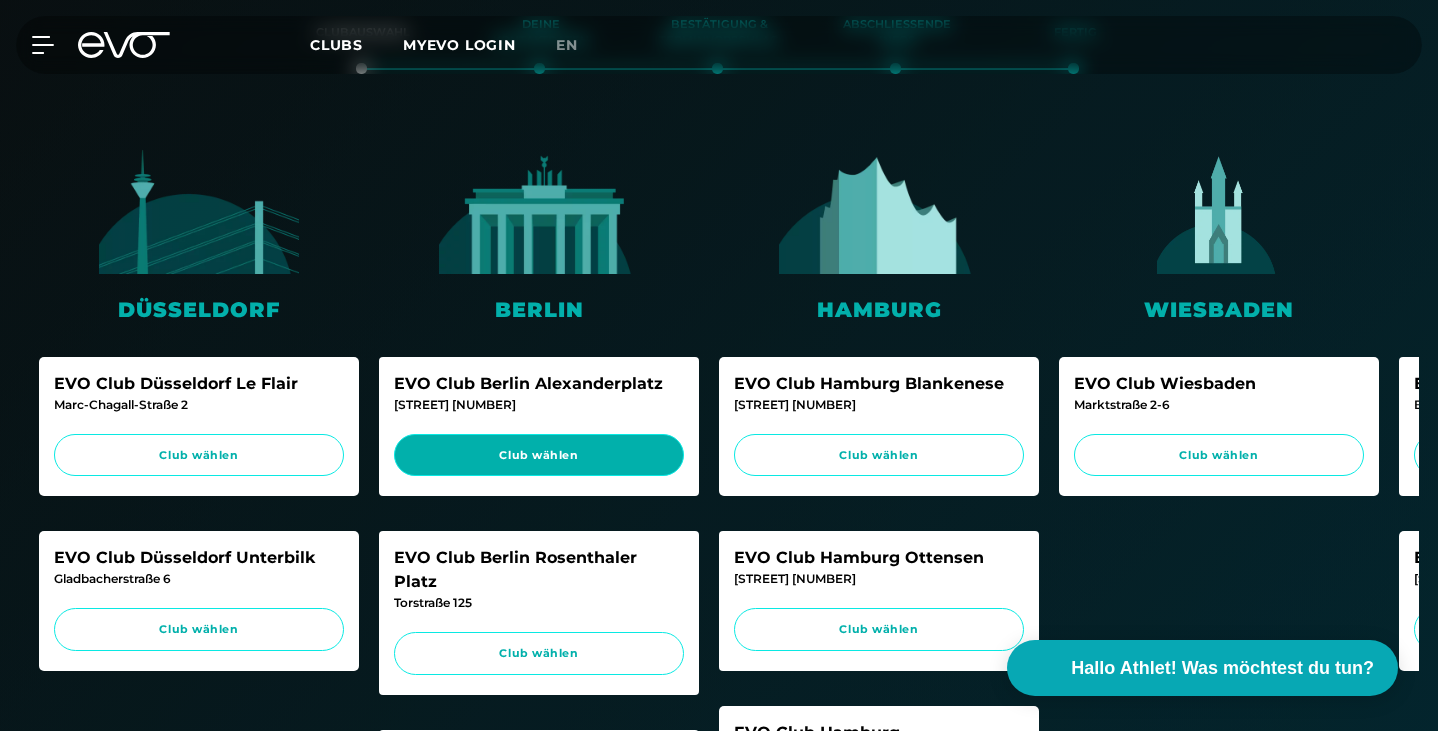 click on "Club wählen" at bounding box center [539, 455] 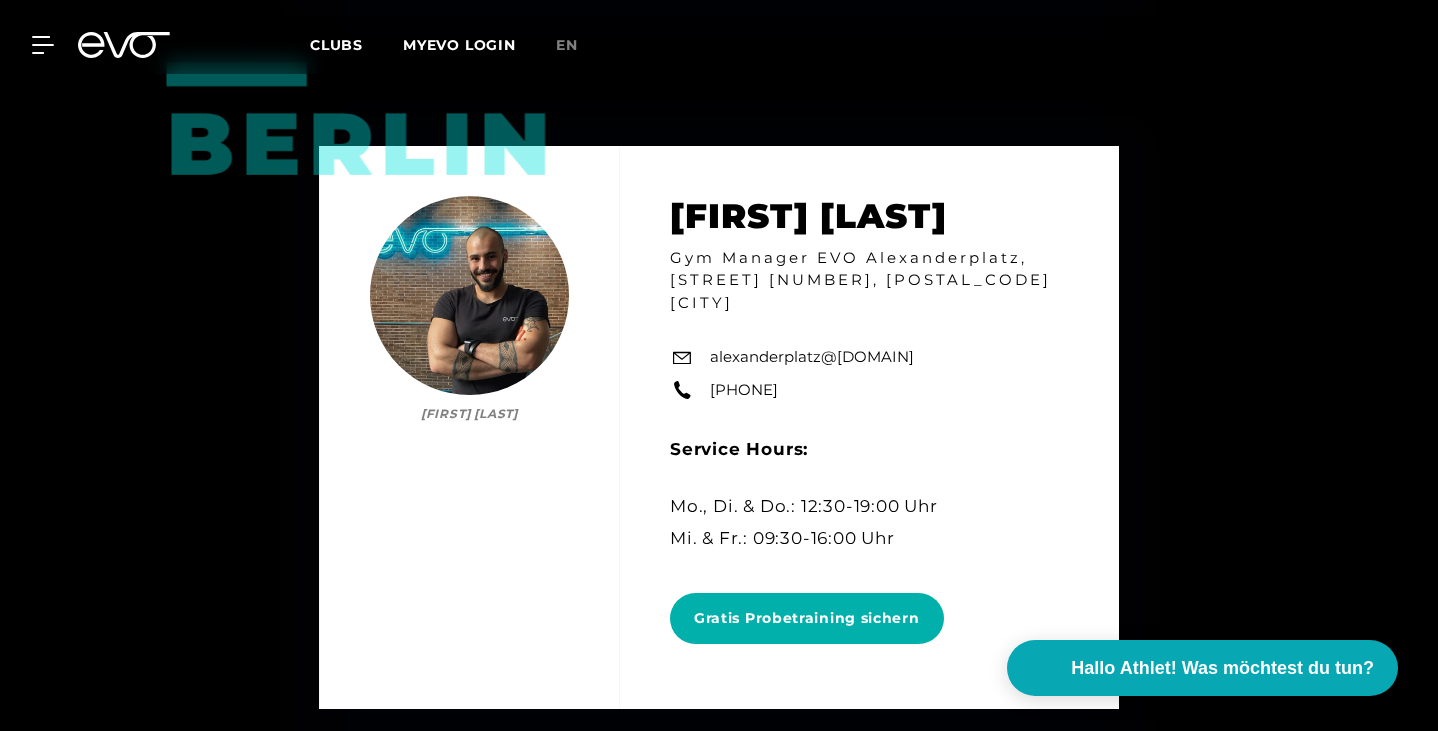 scroll, scrollTop: 4349, scrollLeft: 0, axis: vertical 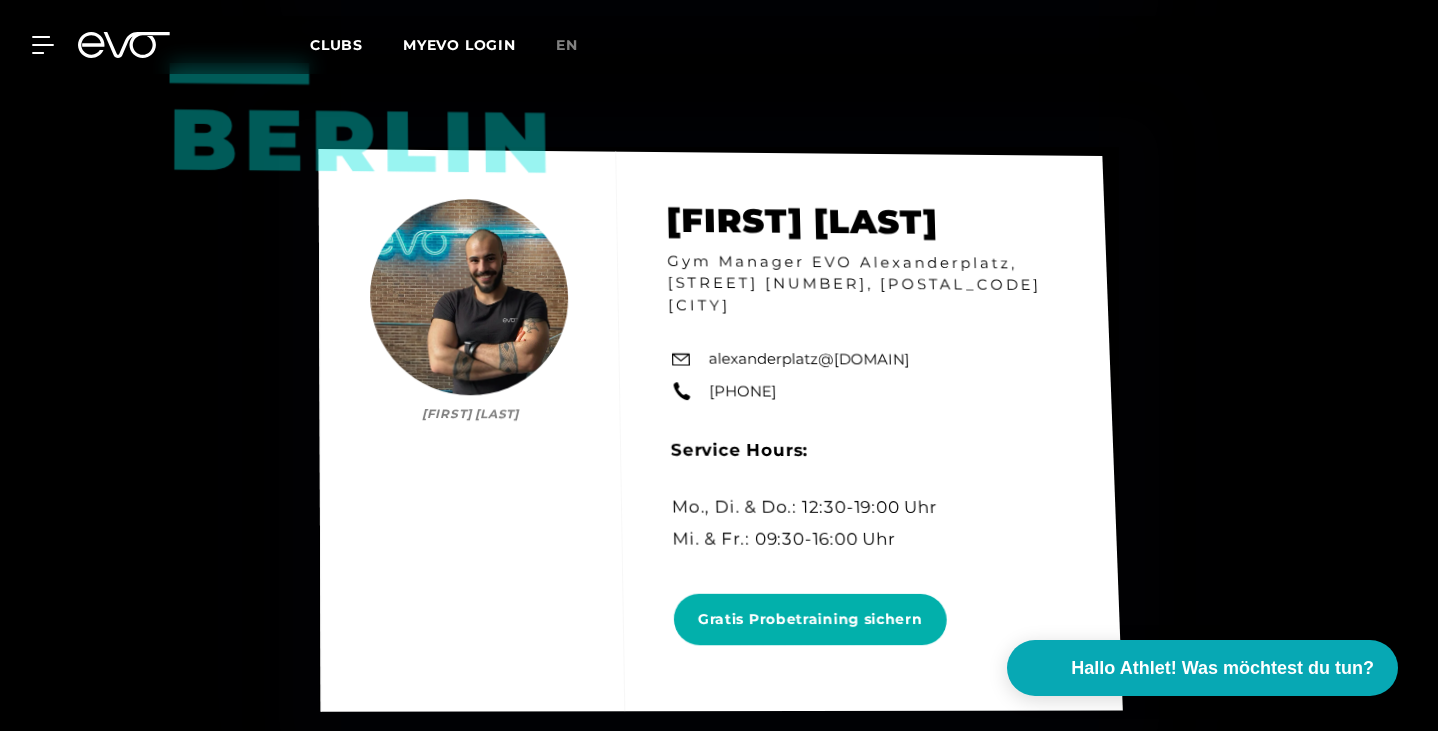 drag, startPoint x: 846, startPoint y: 375, endPoint x: 698, endPoint y: 363, distance: 148.48569 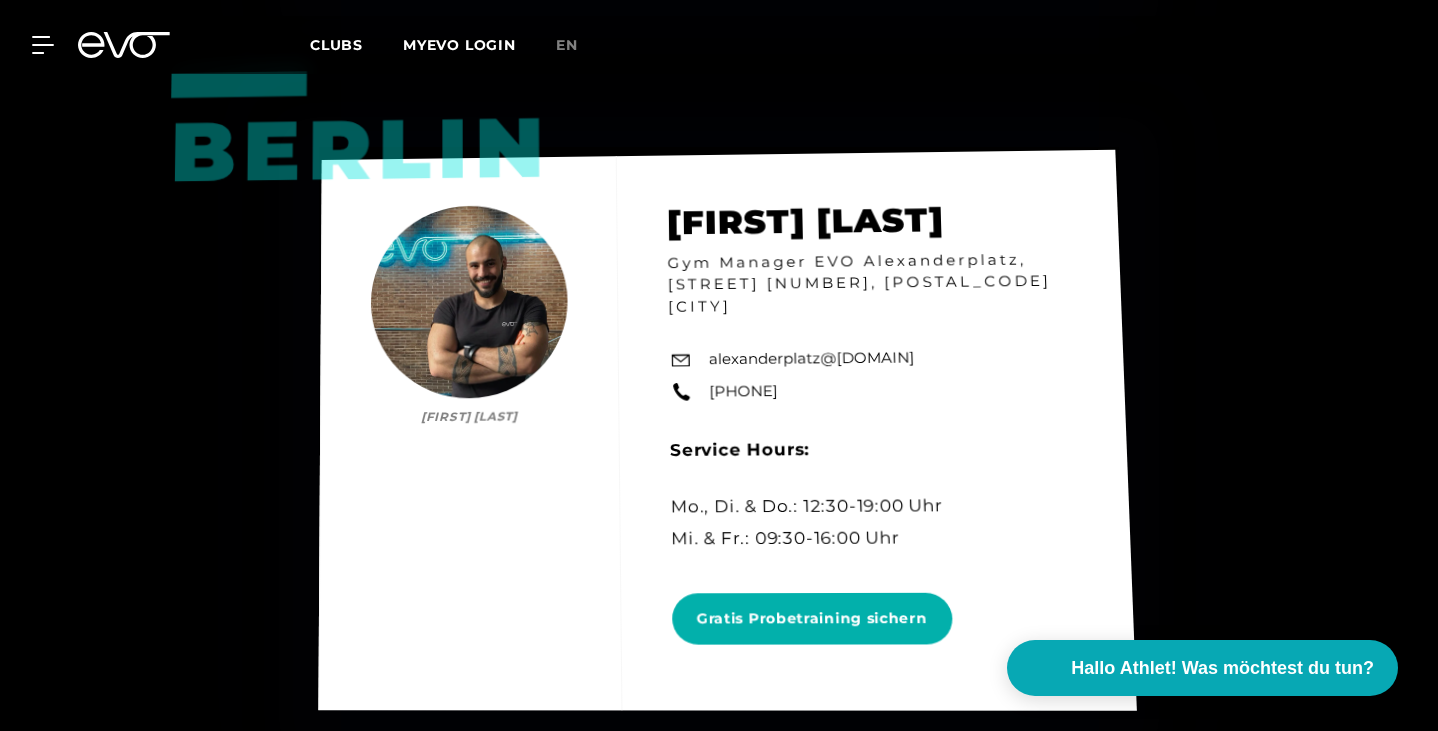 copy on "+49 1525 6868905" 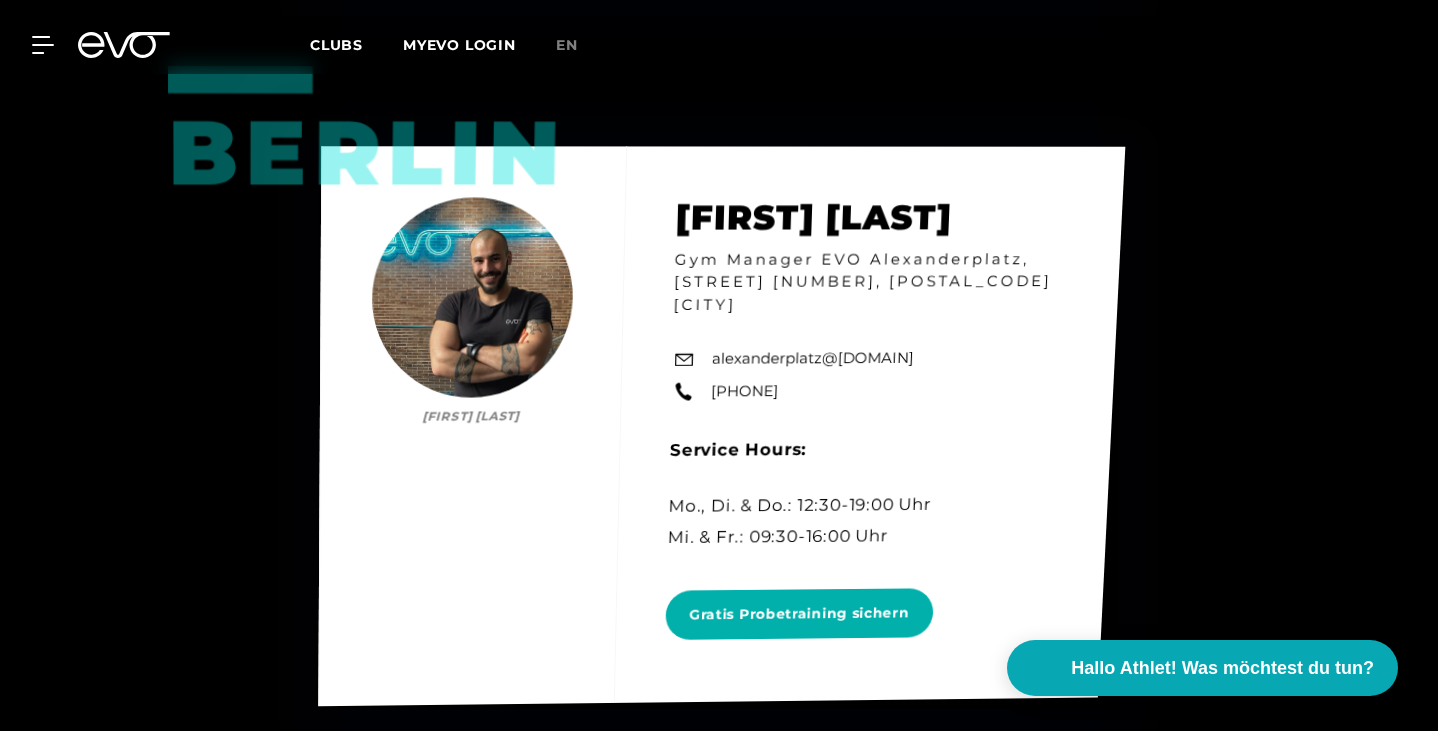 click on "Berlin Mo Albarzawi Mo Albarzawi Gym Manager EVO Alexanderplatz, Rosa-Luxemburg-Str 14, 10178 Berlin alexanderplatz@evofitness.de +49 1525 6868905 Service Hours: Mo., Di. & Do.: 12:30-19:00 Uhr Mi. & Fr.: 09:30-16:00 Uhr Gratis Probetraining sichern" at bounding box center (721, 427) 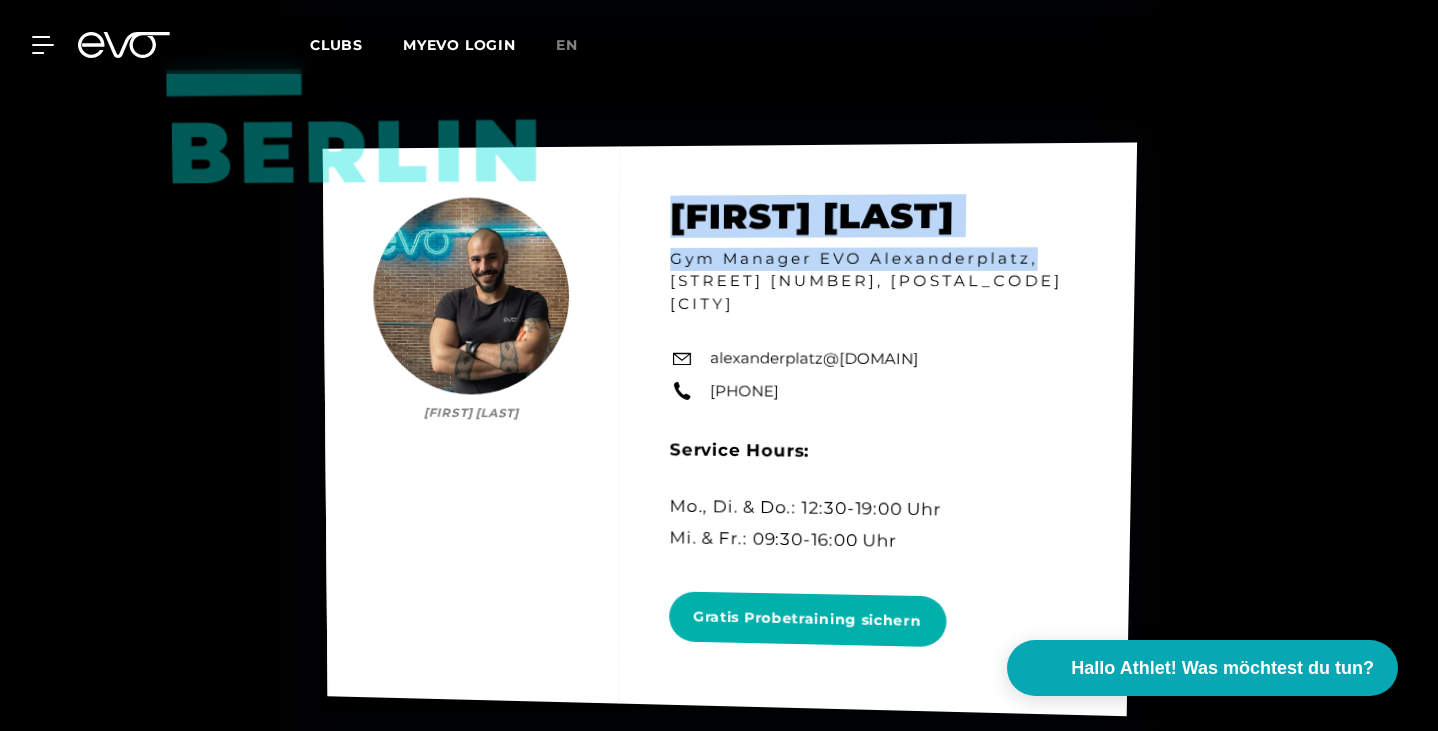 drag, startPoint x: 671, startPoint y: 211, endPoint x: 1036, endPoint y: 244, distance: 366.48874 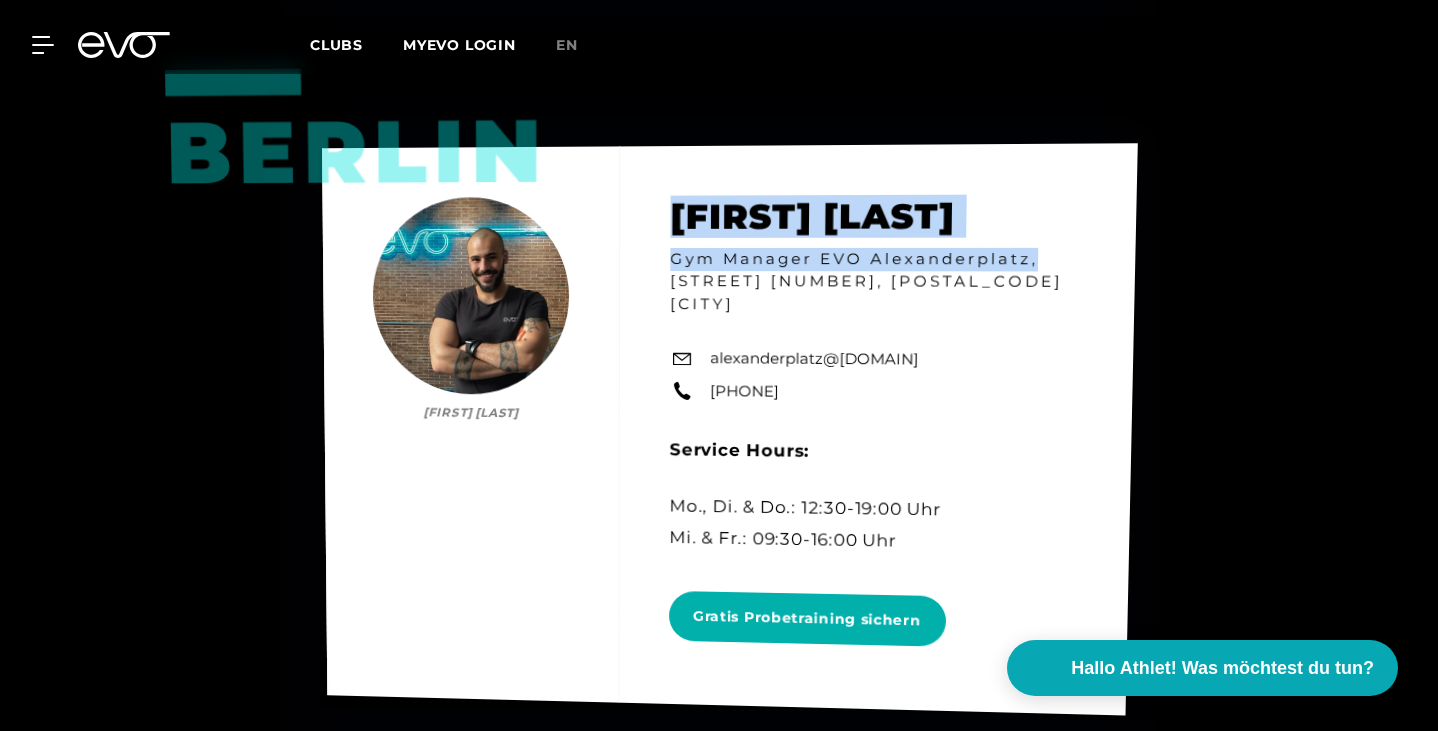 click on "Berlin Mo Albarzawi Mo Albarzawi Gym Manager EVO Alexanderplatz, Rosa-Luxemburg-Str 14, 10178 Berlin alexanderplatz@evofitness.de +49 1525 6868905 Service Hours: Mo., Di. & Do.: 12:30-19:00 Uhr Mi. & Fr.: 09:30-16:00 Uhr Gratis Probetraining sichern" at bounding box center (730, 430) 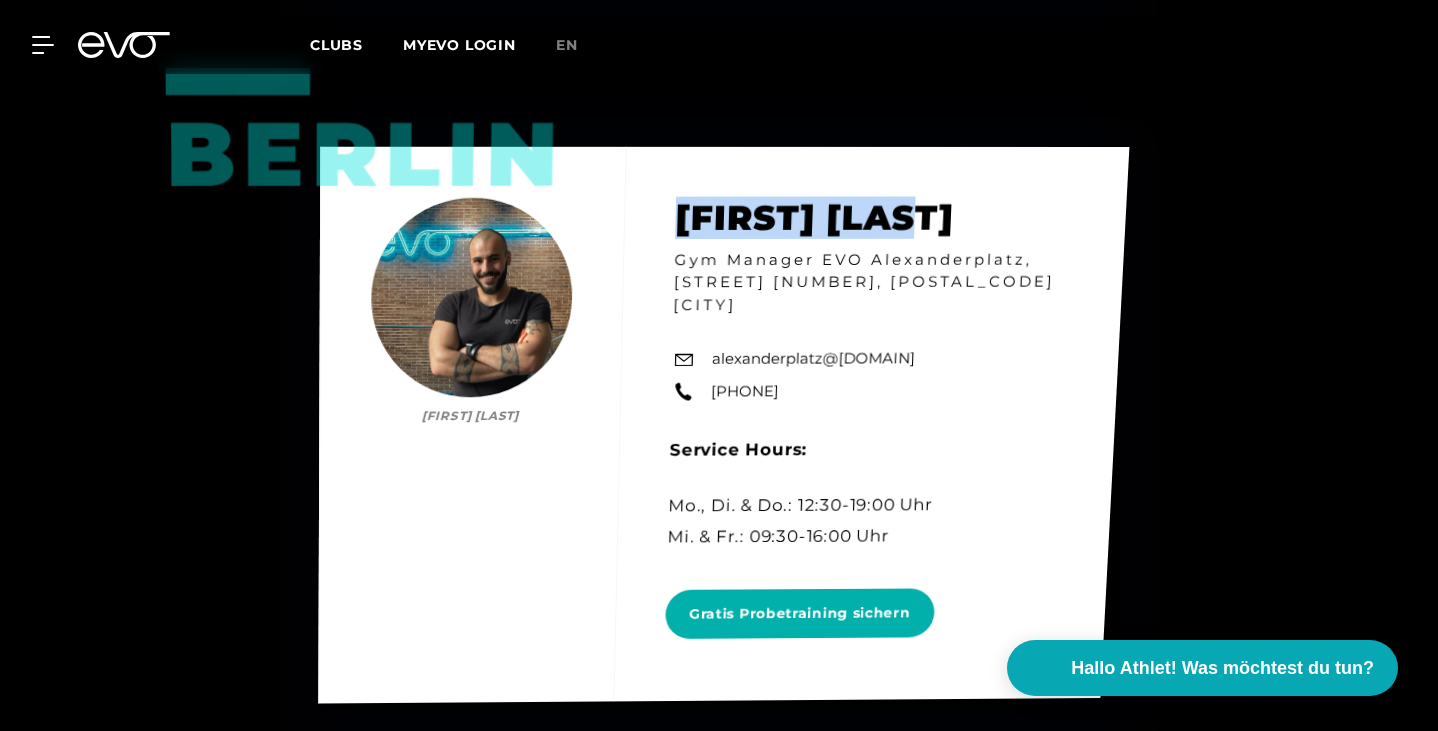 drag, startPoint x: 884, startPoint y: 229, endPoint x: 676, endPoint y: 211, distance: 208.77739 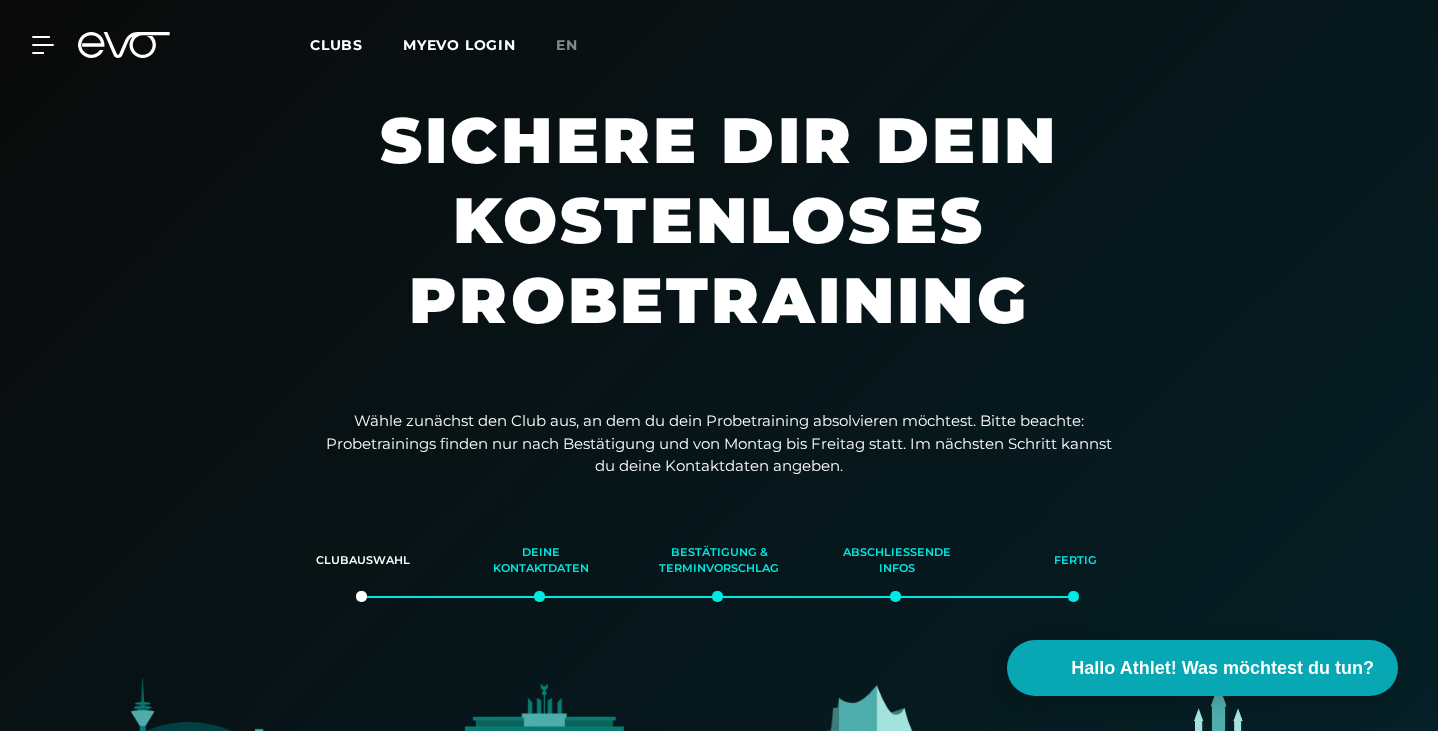scroll, scrollTop: 0, scrollLeft: 0, axis: both 